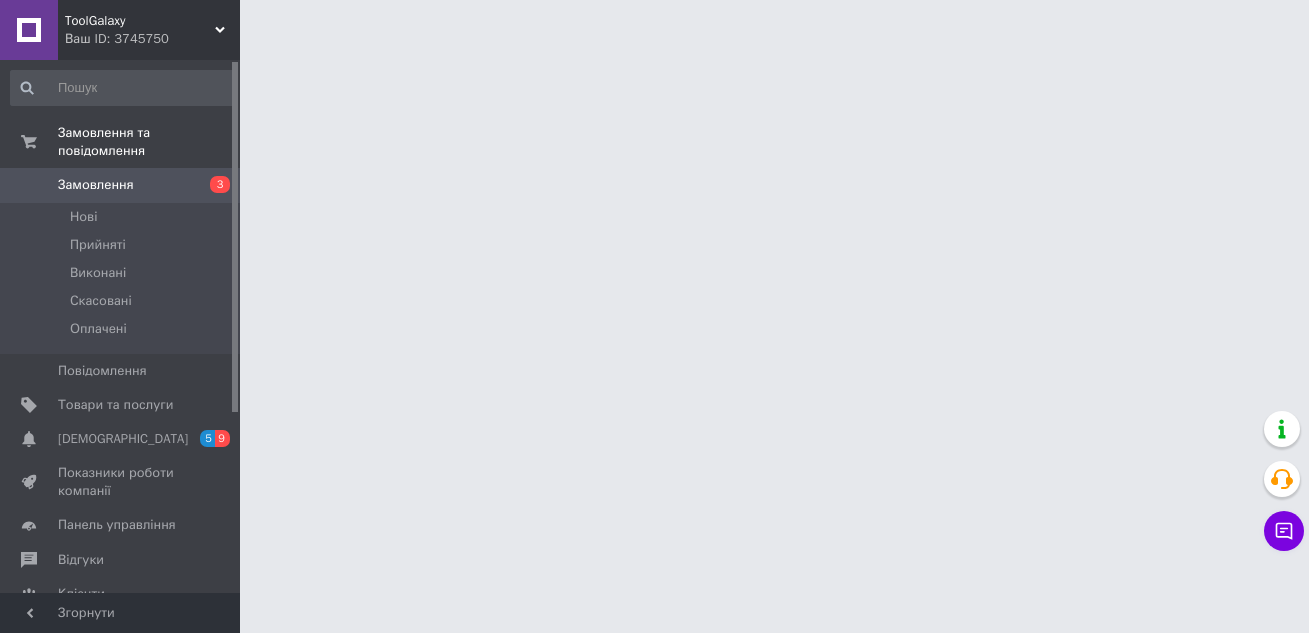 scroll, scrollTop: 0, scrollLeft: 0, axis: both 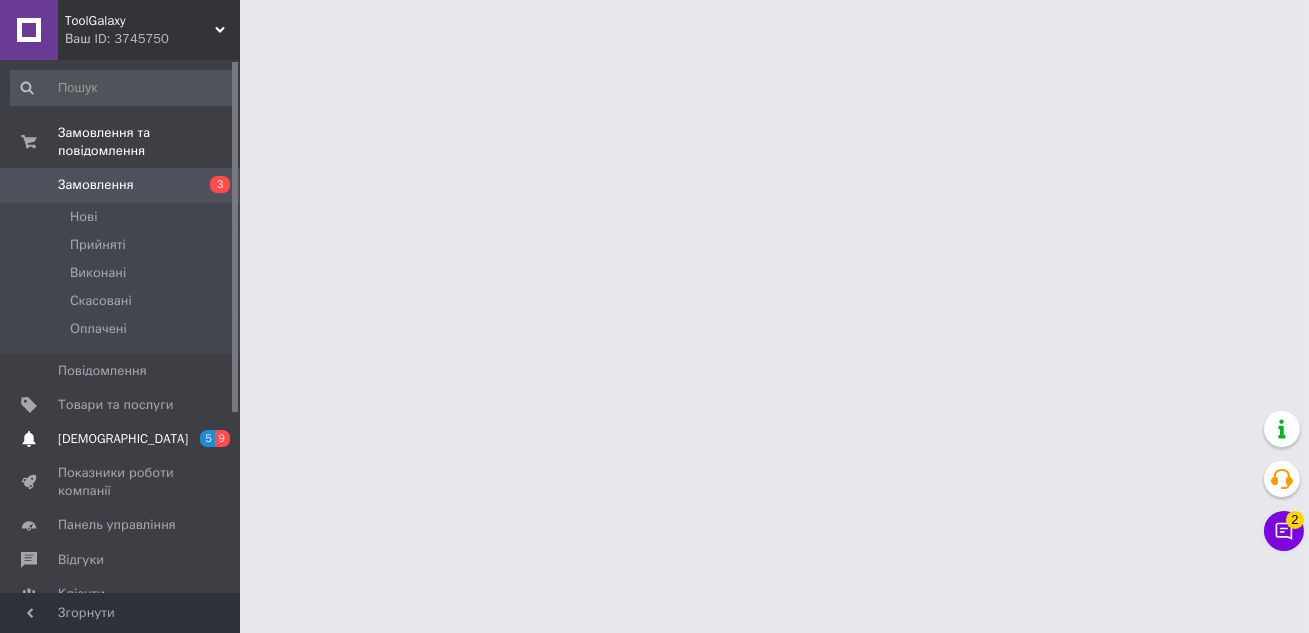 click on "[DEMOGRAPHIC_DATA]" at bounding box center [123, 439] 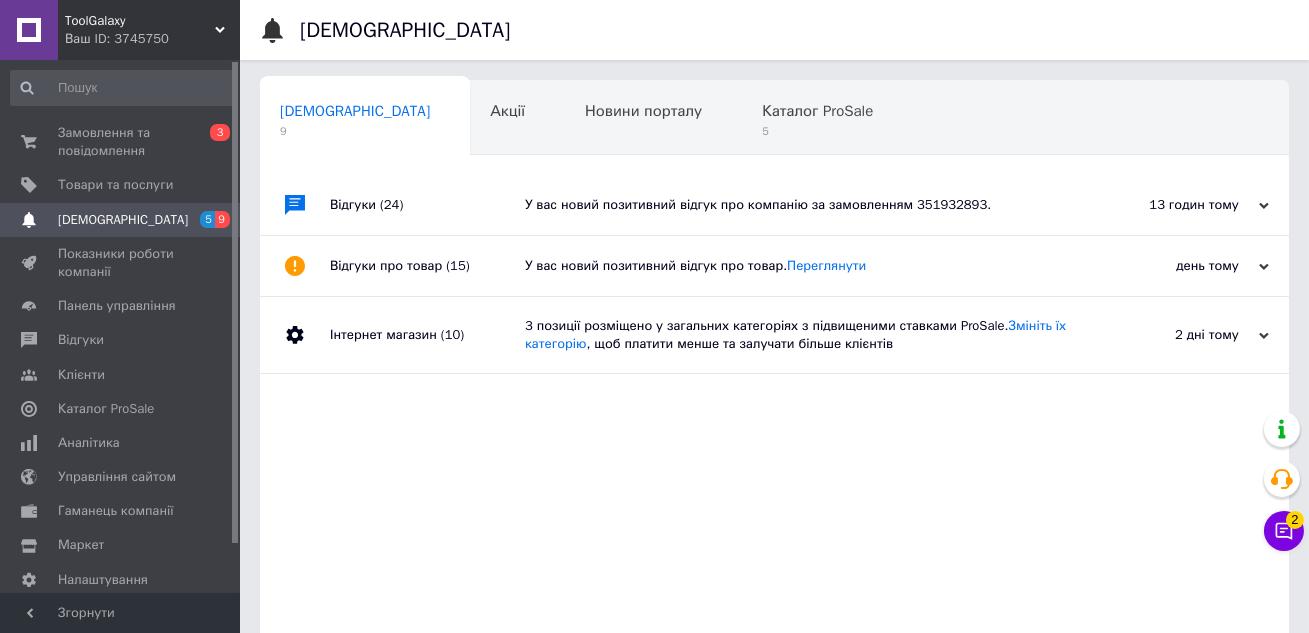 click on "У вас новий позитивний відгук про компанію за замовленням 351932893." at bounding box center (797, 205) 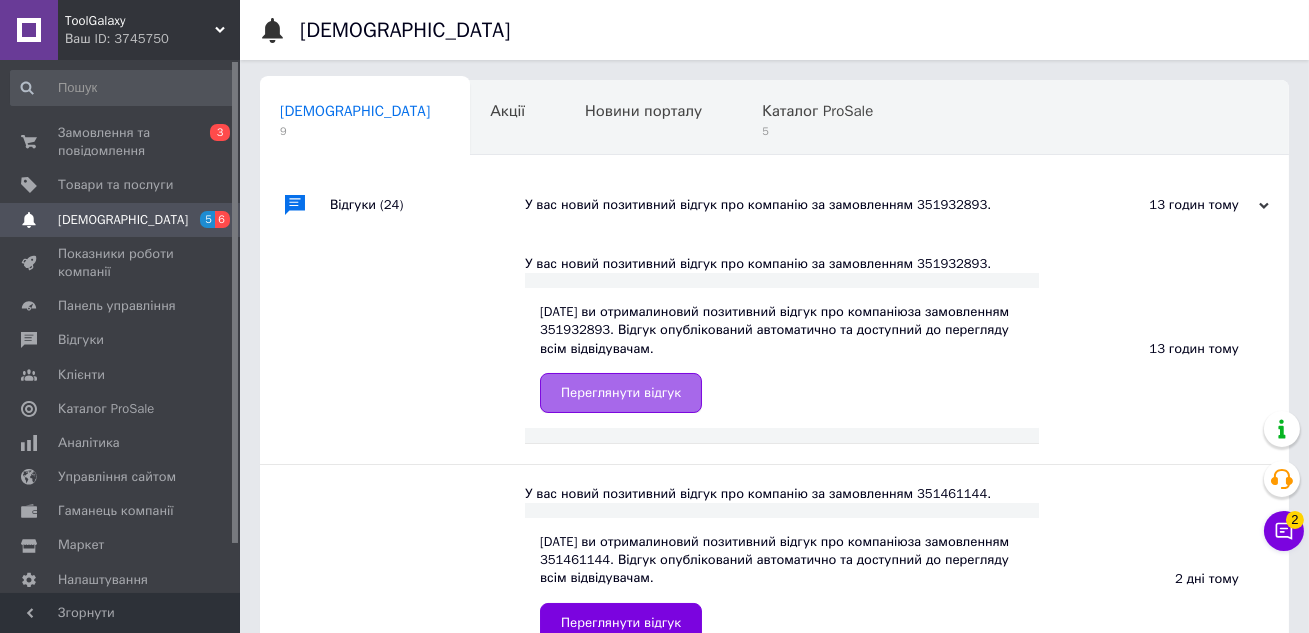 click on "Переглянути відгук" at bounding box center (621, 393) 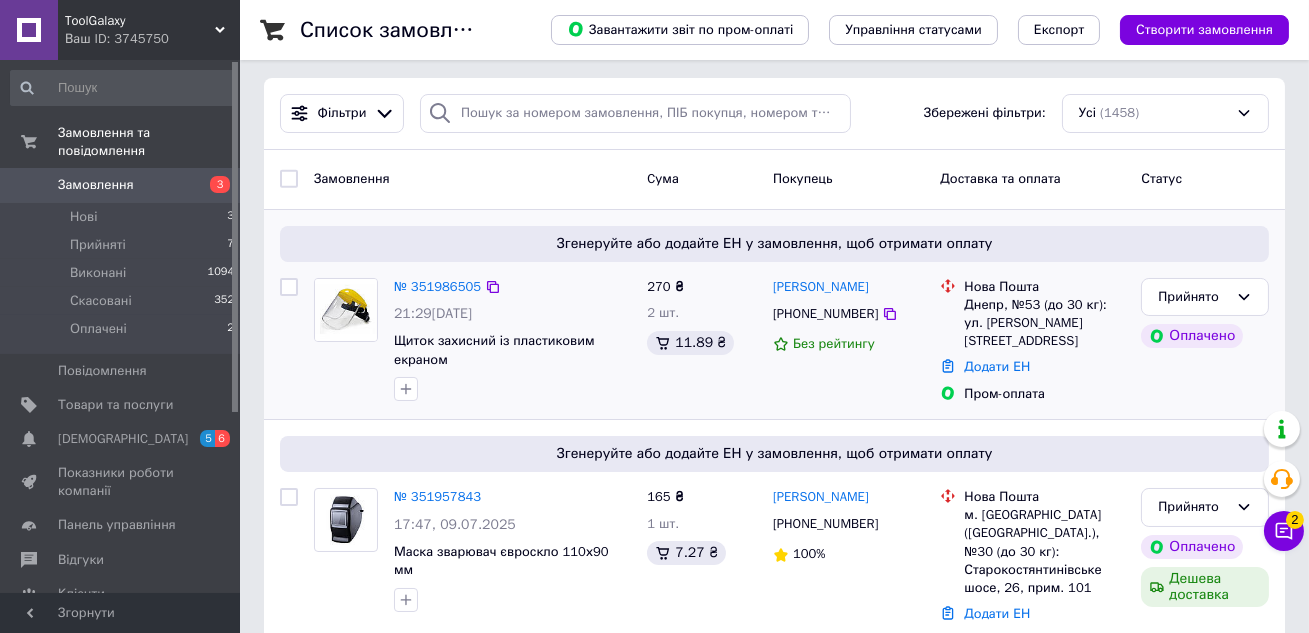 scroll, scrollTop: 7, scrollLeft: 0, axis: vertical 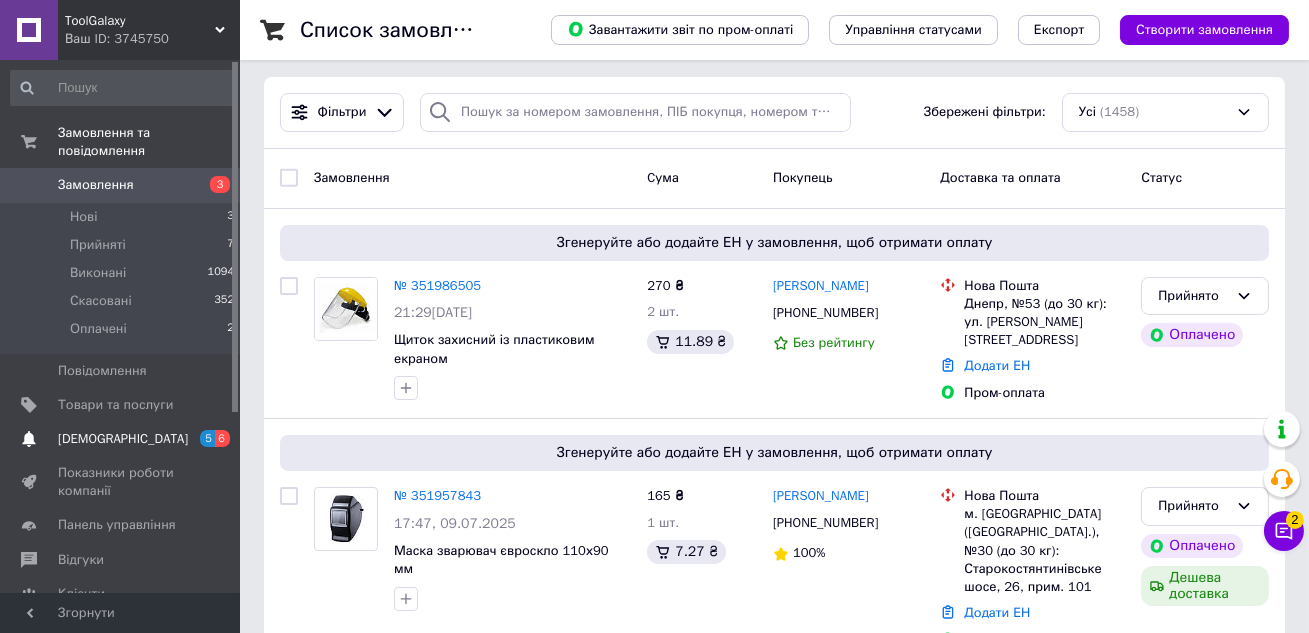 click on "[DEMOGRAPHIC_DATA]" at bounding box center (123, 439) 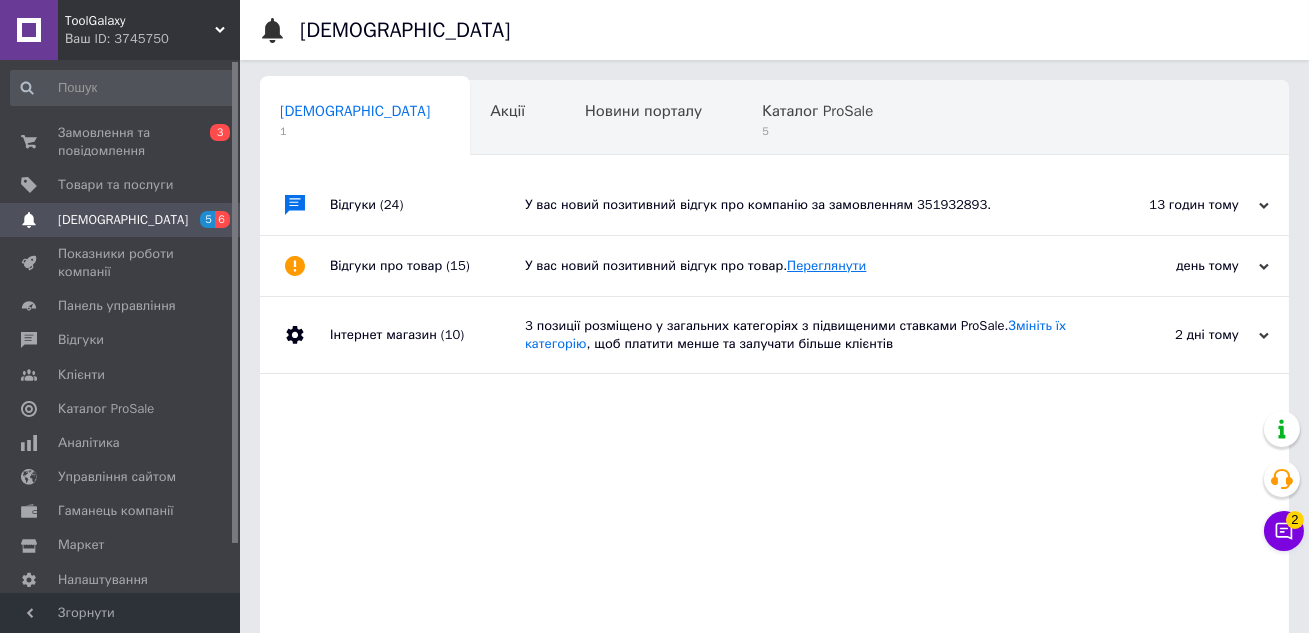 click on "Переглянути" at bounding box center (826, 265) 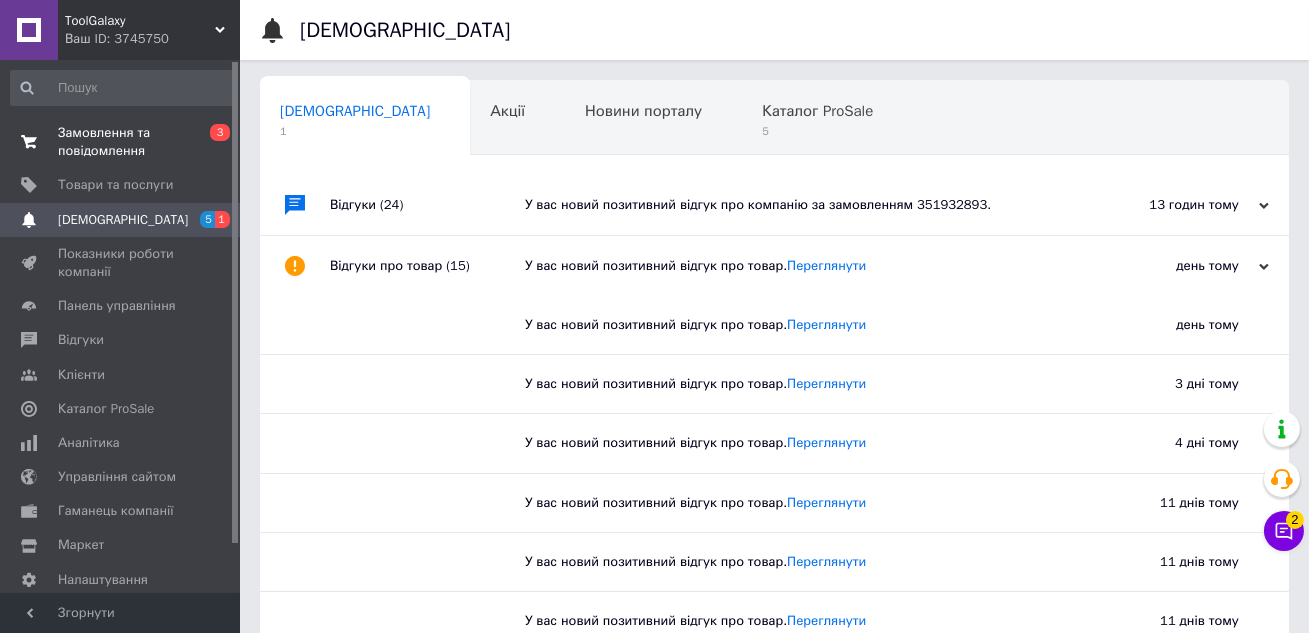 click on "Замовлення та повідомлення" at bounding box center (121, 142) 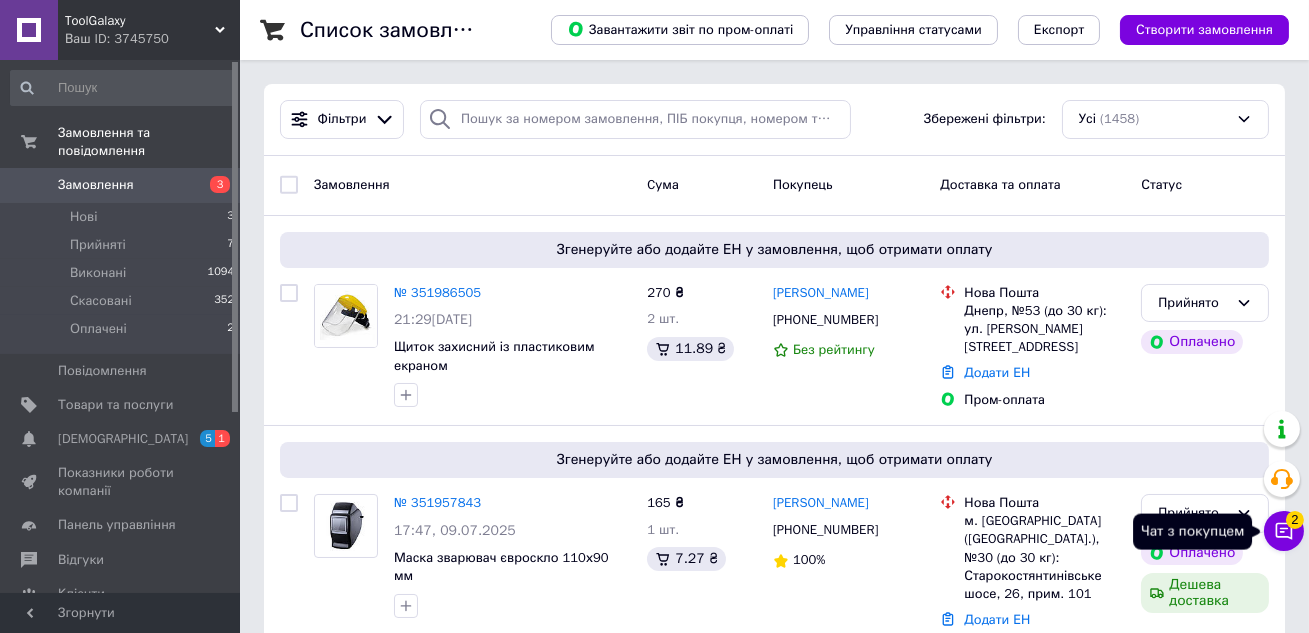 click 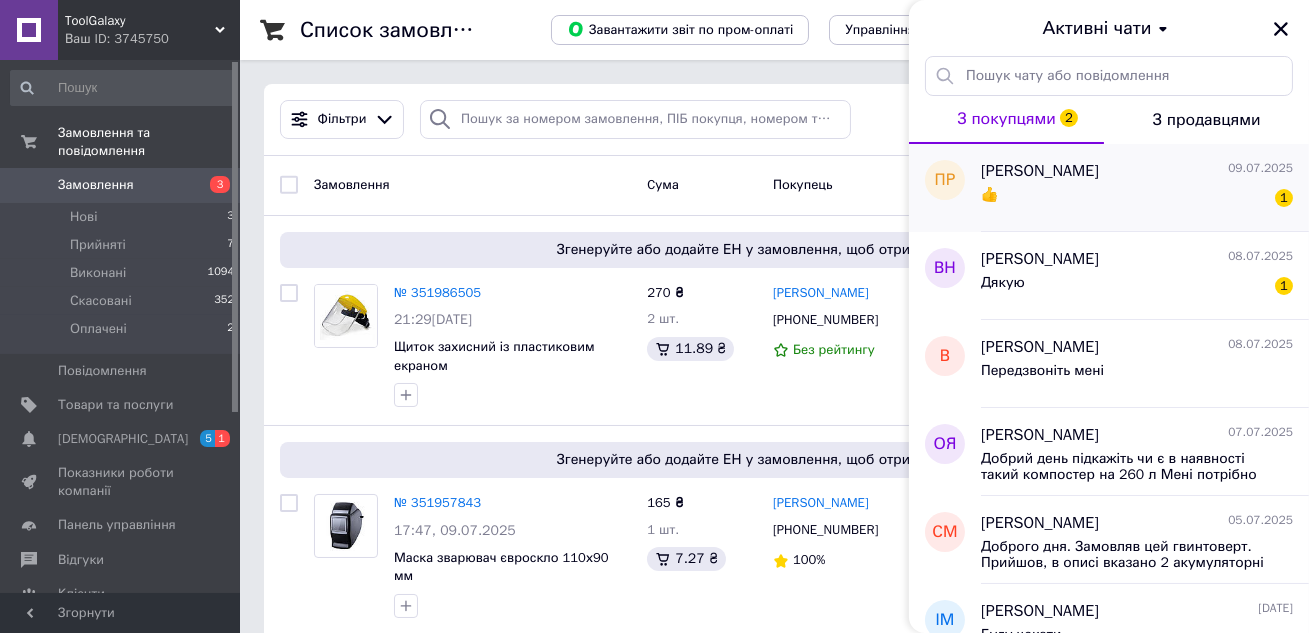 click on "👍 1" at bounding box center (1137, 199) 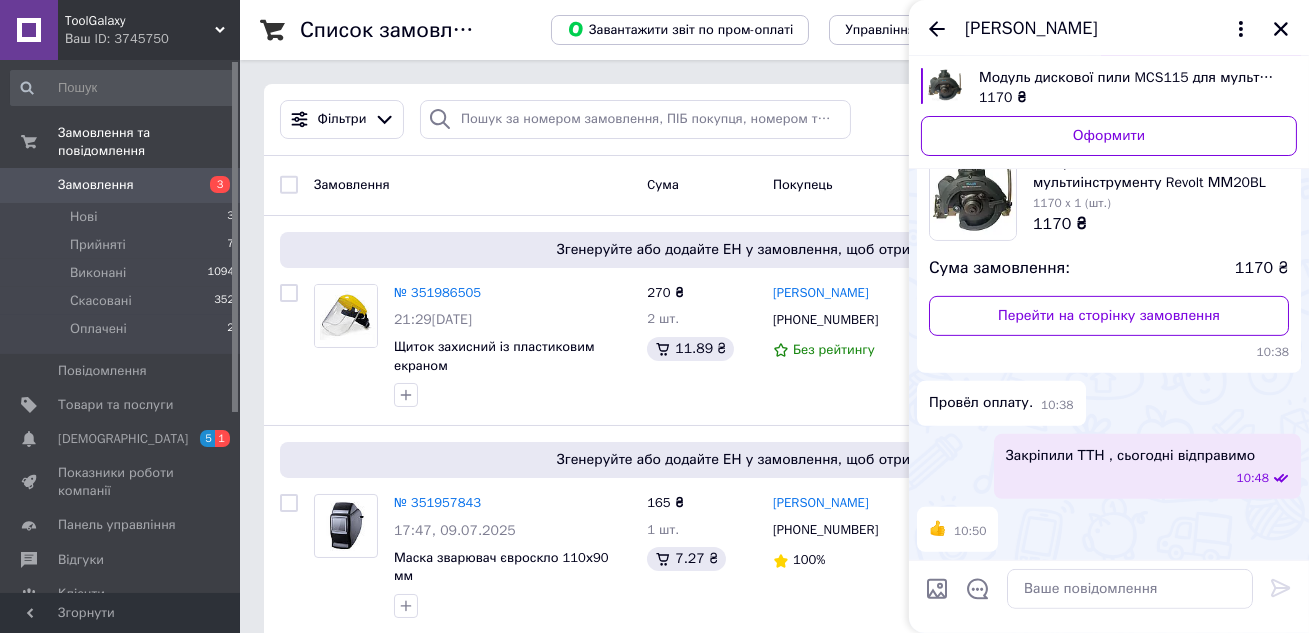 scroll, scrollTop: 2454, scrollLeft: 0, axis: vertical 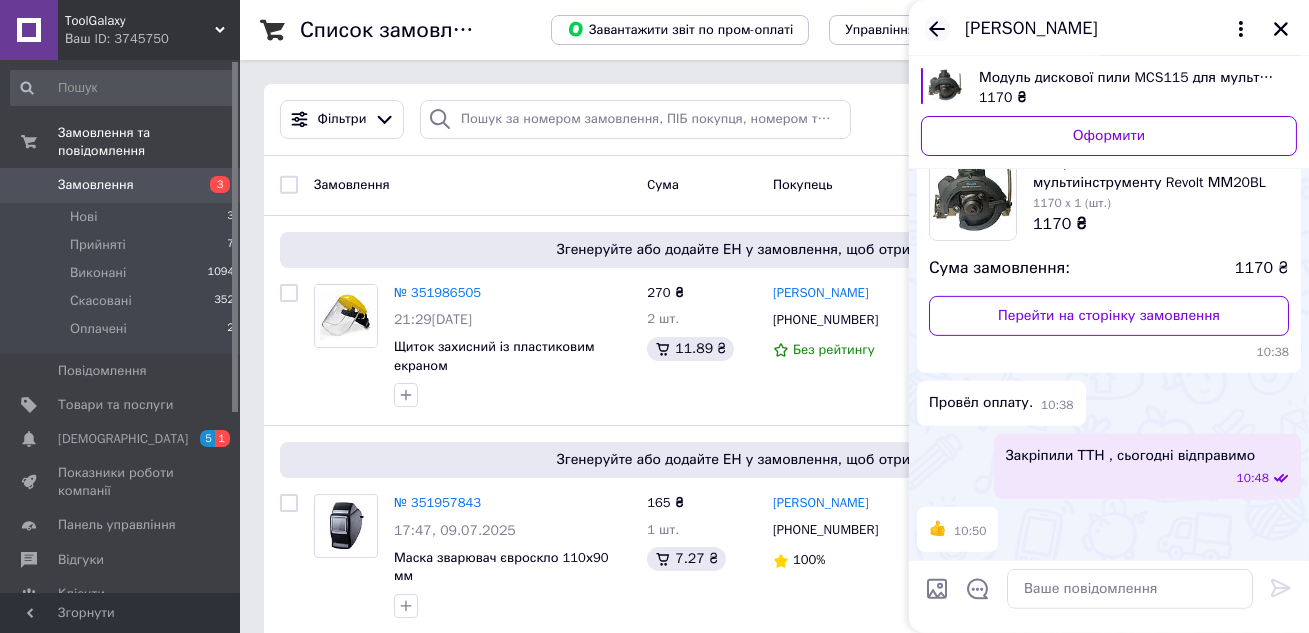 click 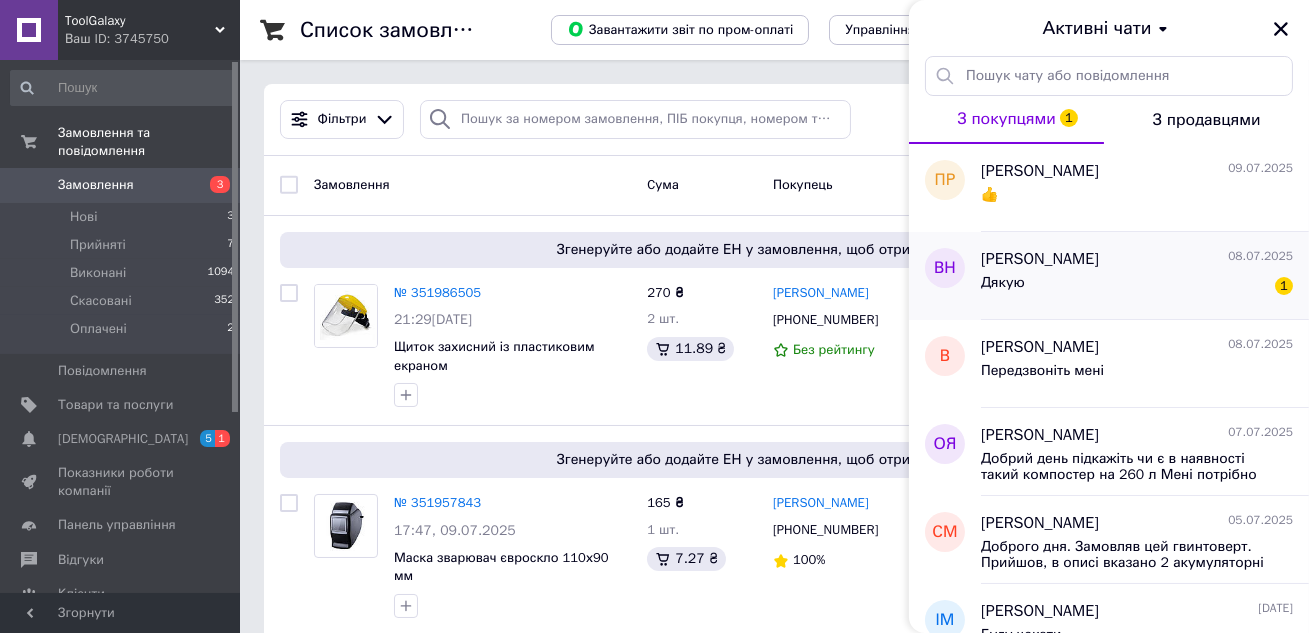 click on "Дякую 1" at bounding box center (1137, 287) 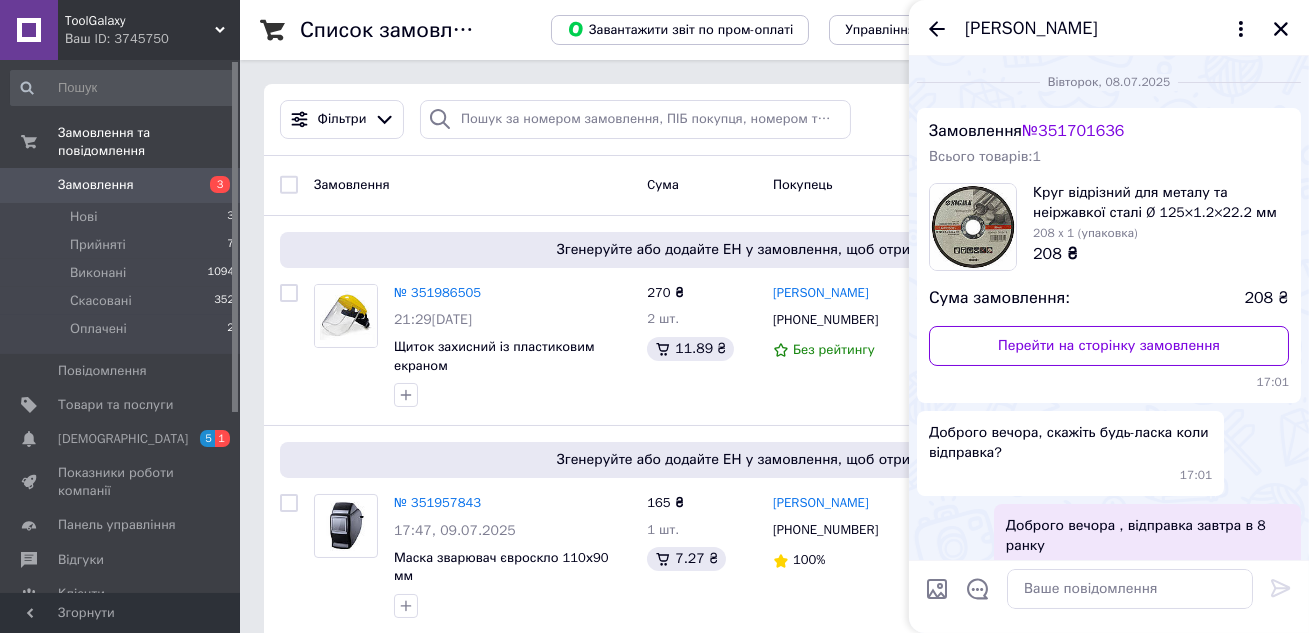scroll, scrollTop: 125, scrollLeft: 0, axis: vertical 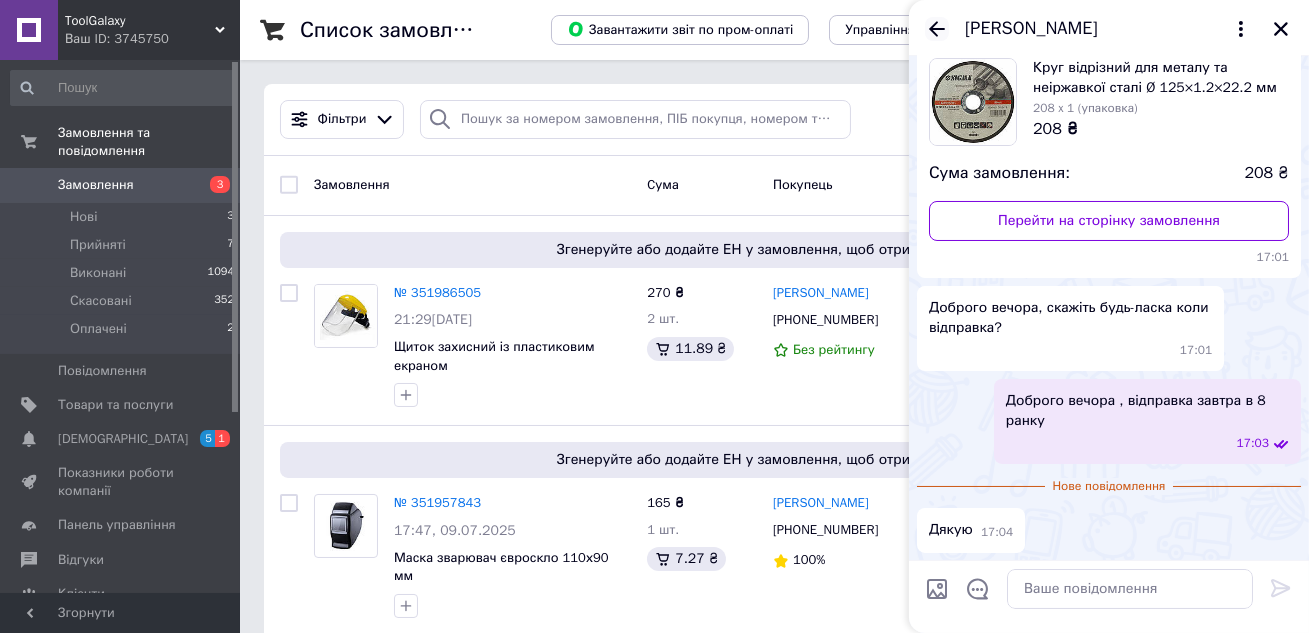 click 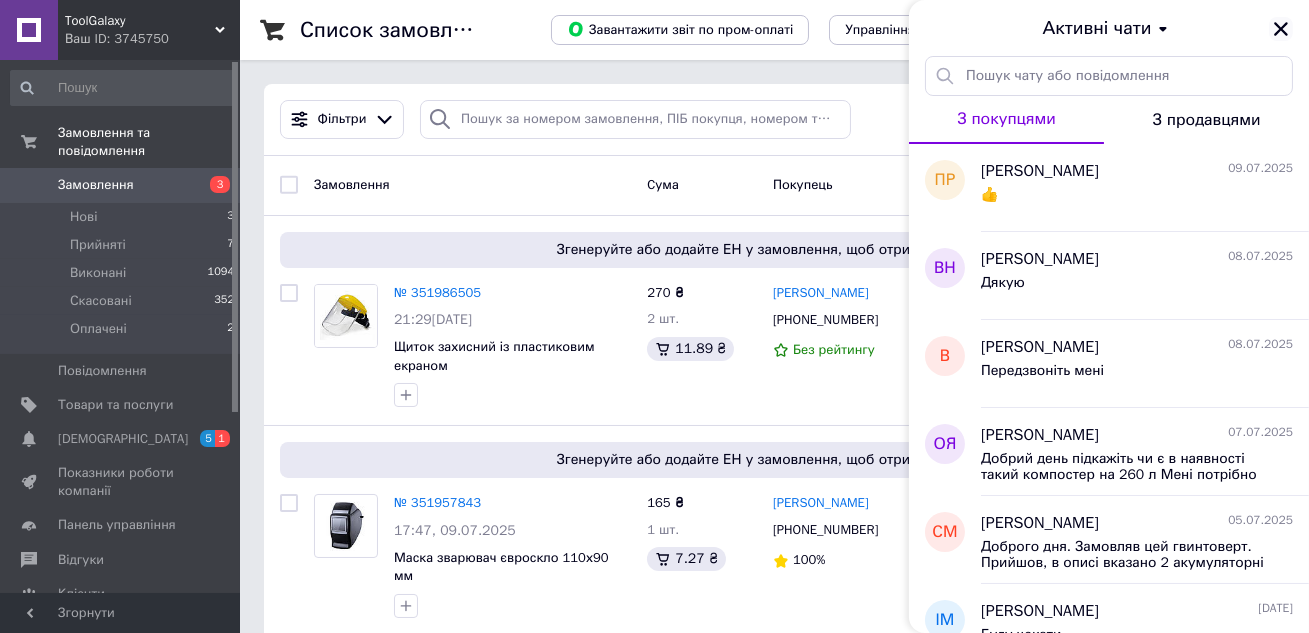 click 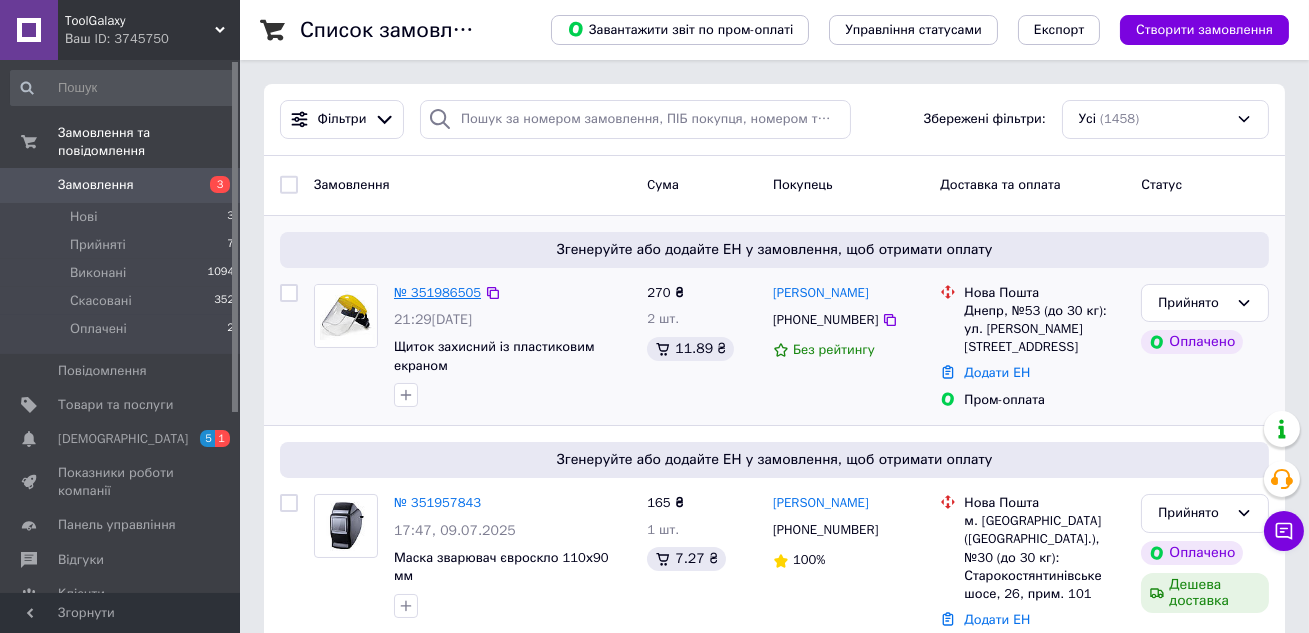 click on "№ 351986505" at bounding box center (437, 292) 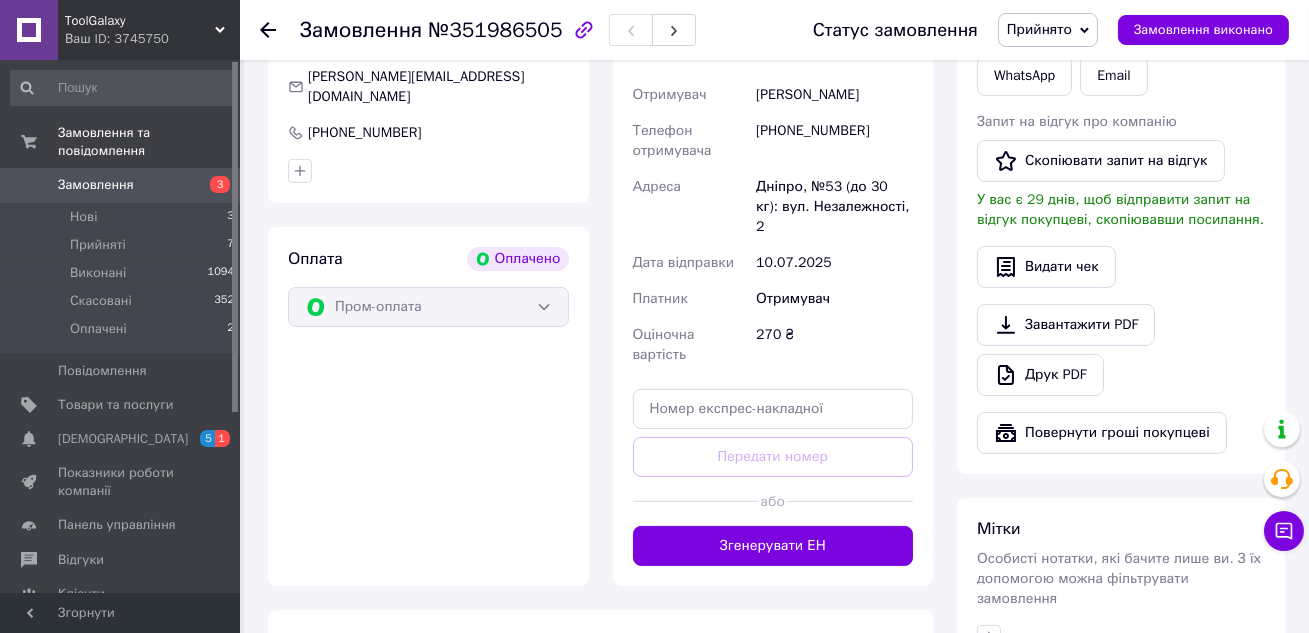 scroll, scrollTop: 1181, scrollLeft: 0, axis: vertical 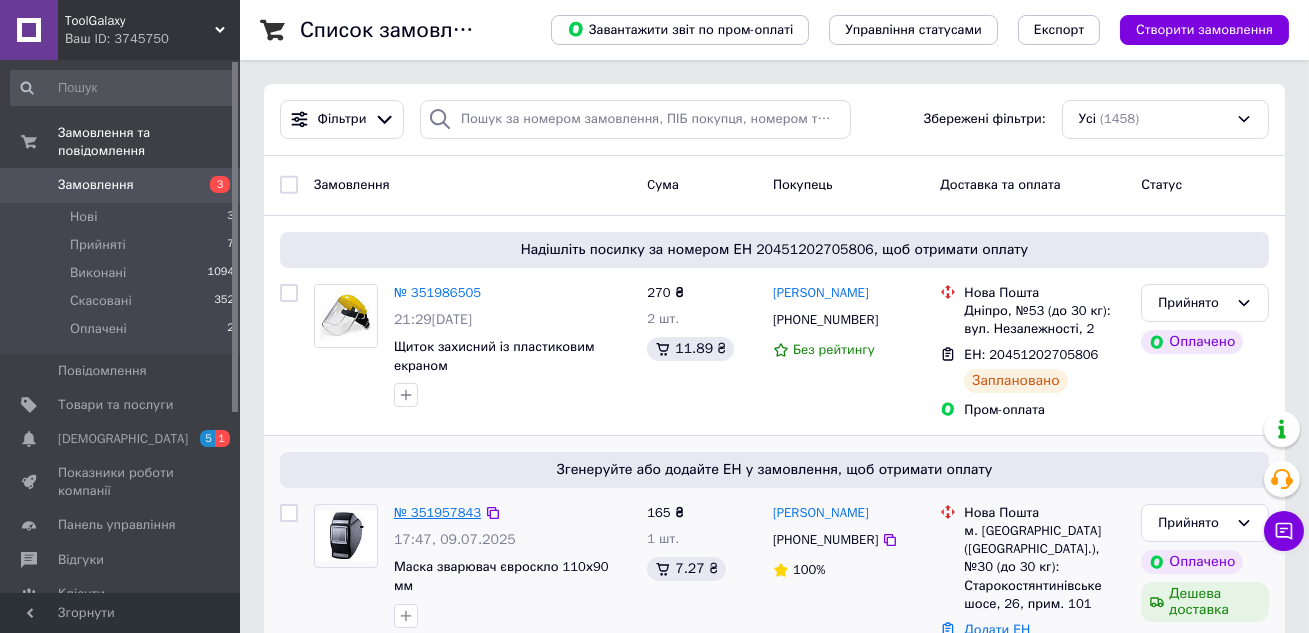 click on "№ 351957843" at bounding box center [437, 512] 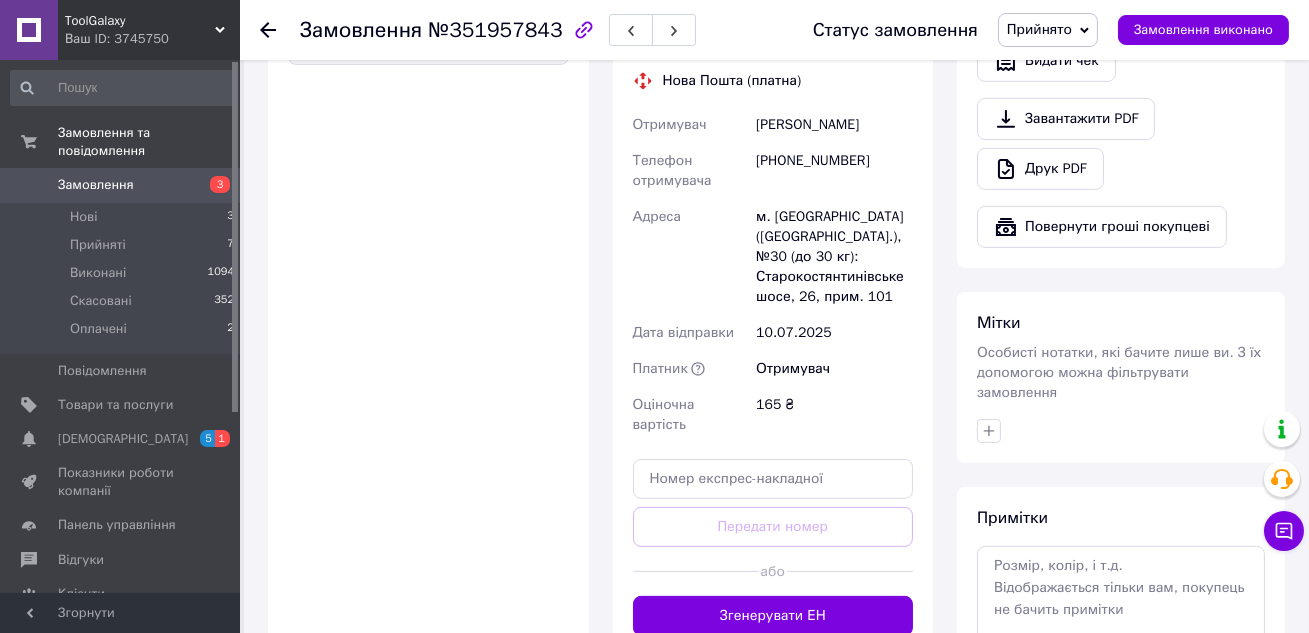 scroll, scrollTop: 1484, scrollLeft: 0, axis: vertical 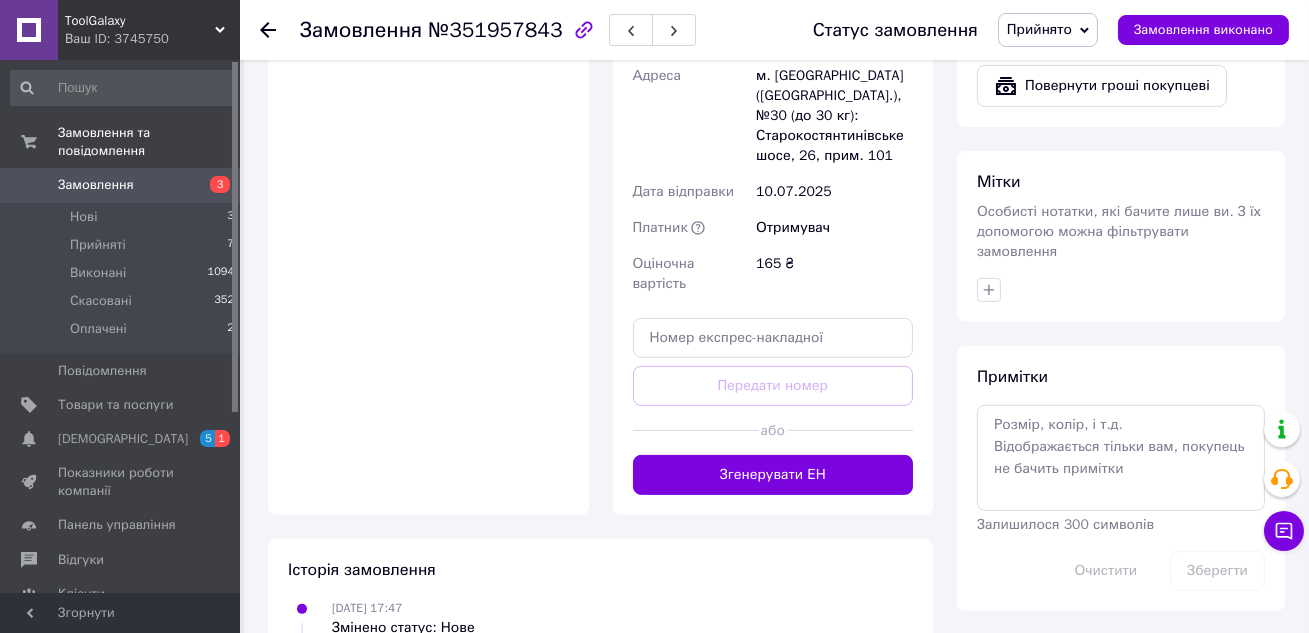 click on "Доставка Редагувати «Дешева доставка»   для продавця Новою Поштою на Prom. Доставку оплачують: 30 ₴   — продавець , при замовленні від 700 ₴, коли воно отримане покупцем (списуються з Балансу); залишок — Prom. Для покупця доставка безкоштовна. Платник зміниться на Третю особу в момент відправки. Додавайте ЕН не пізніше, ніж у день відправки. Нова Пошта (платна) Отримувач Демянчук Ірина Телефон отримувача +380503071901 Адреса м. Хмельницький (Хмельницька обл.), №30 (до 30 кг): Старокостянтинівське шосе, 26, прим. 101 Дата відправки 10.07.2025 Платник   Отримувач 165 ₴ або Платник <" at bounding box center [773, 36] 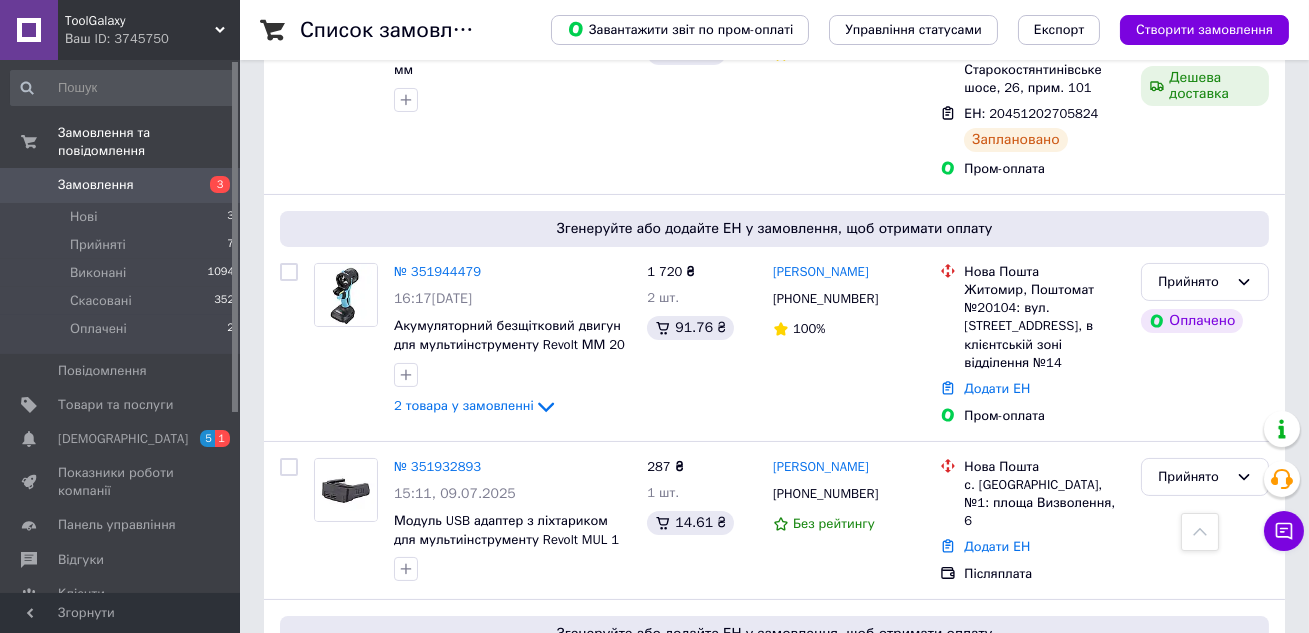 scroll, scrollTop: 520, scrollLeft: 0, axis: vertical 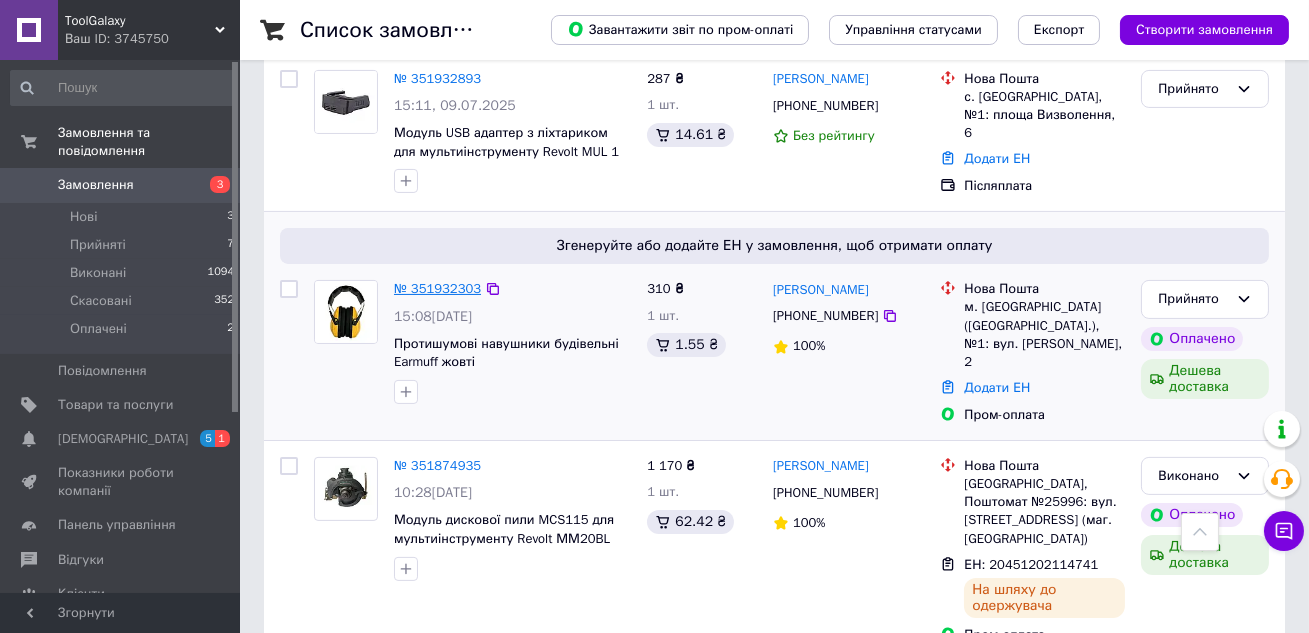 click on "№ 351932303" at bounding box center (437, 288) 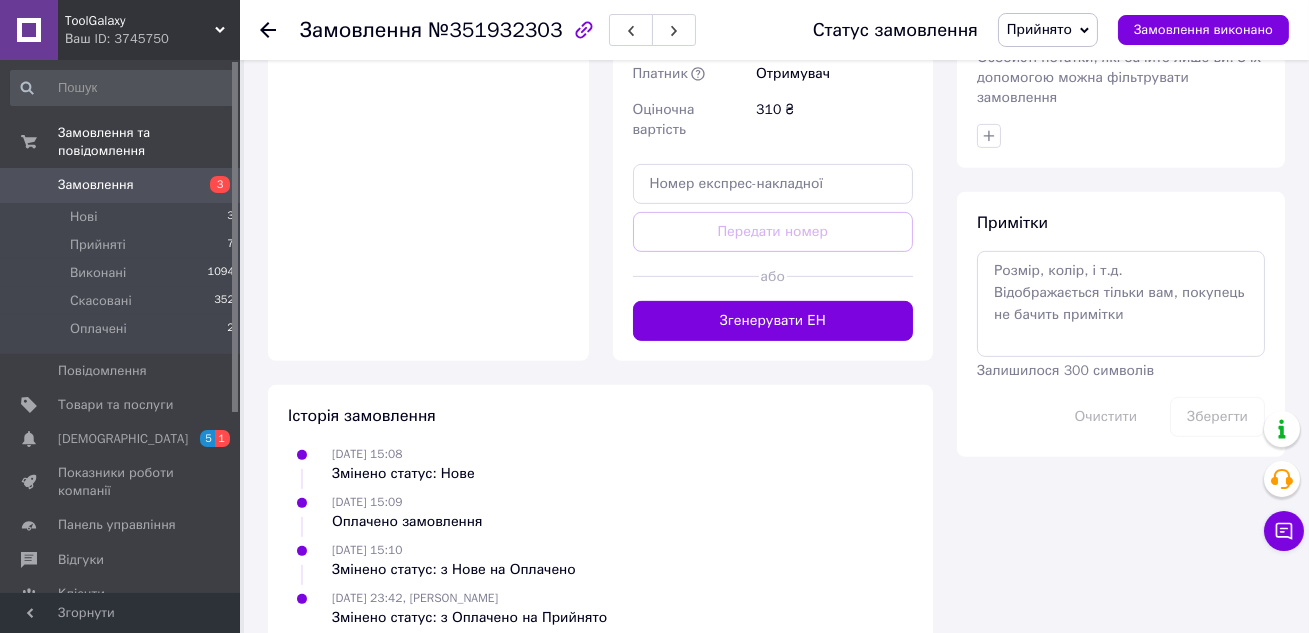 scroll, scrollTop: 1655, scrollLeft: 0, axis: vertical 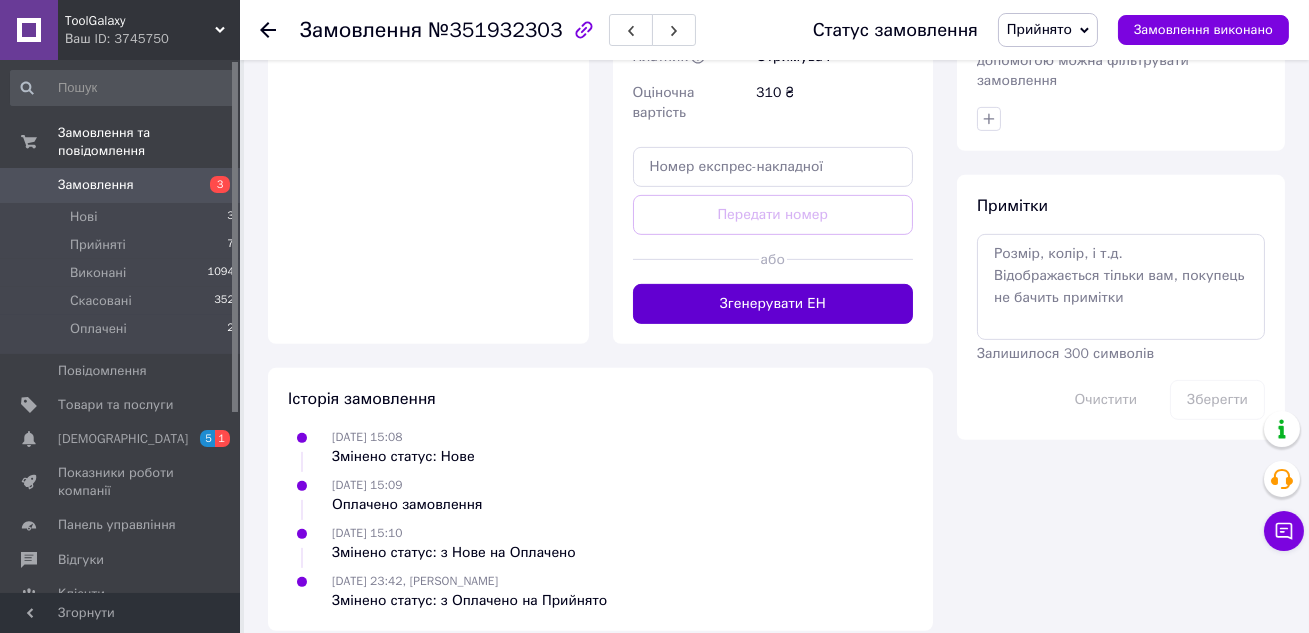 click on "Згенерувати ЕН" at bounding box center [773, 304] 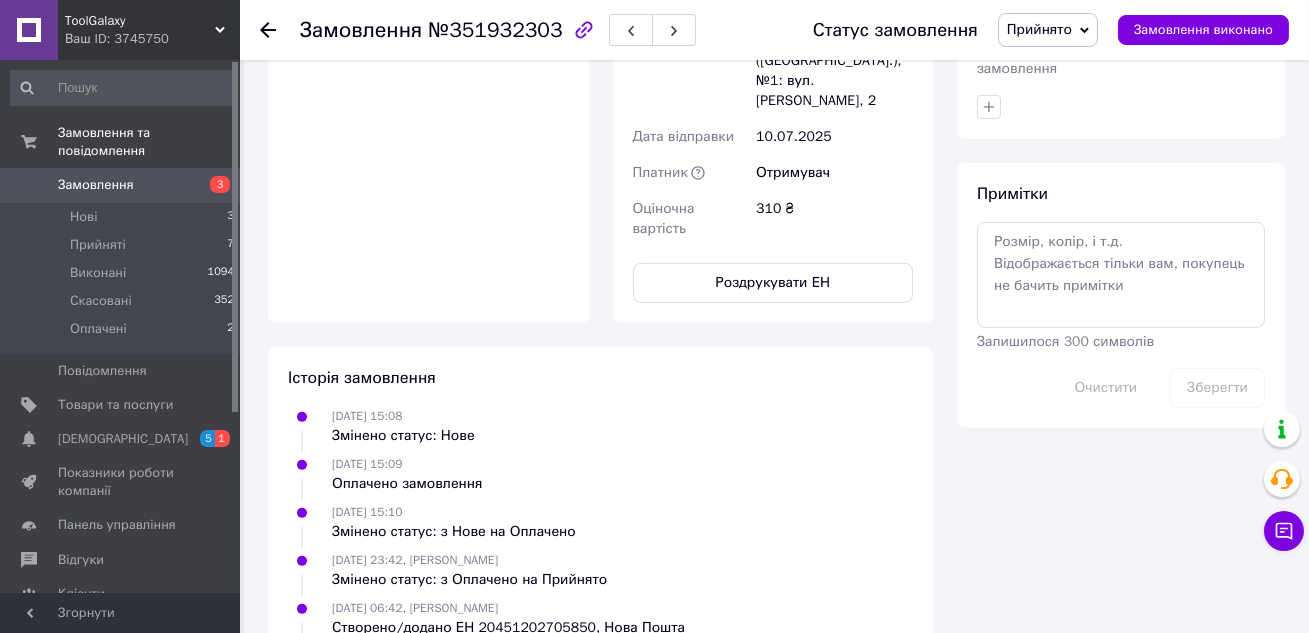 scroll, scrollTop: 1655, scrollLeft: 0, axis: vertical 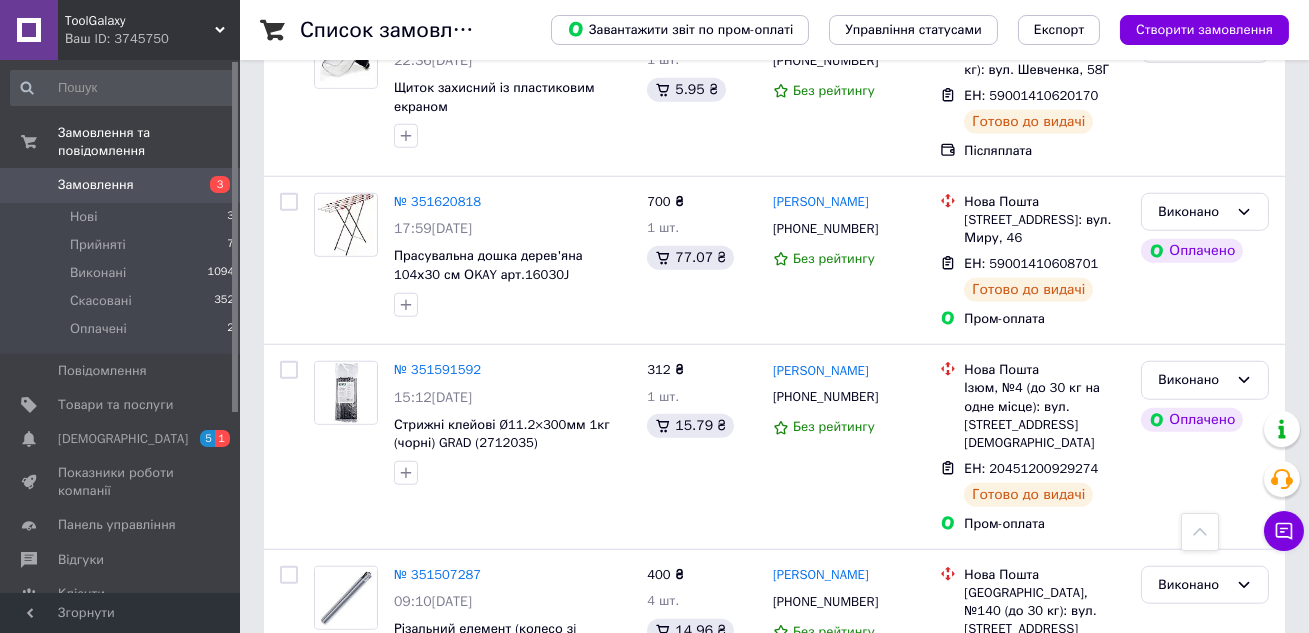 click on "2" at bounding box center (327, 796) 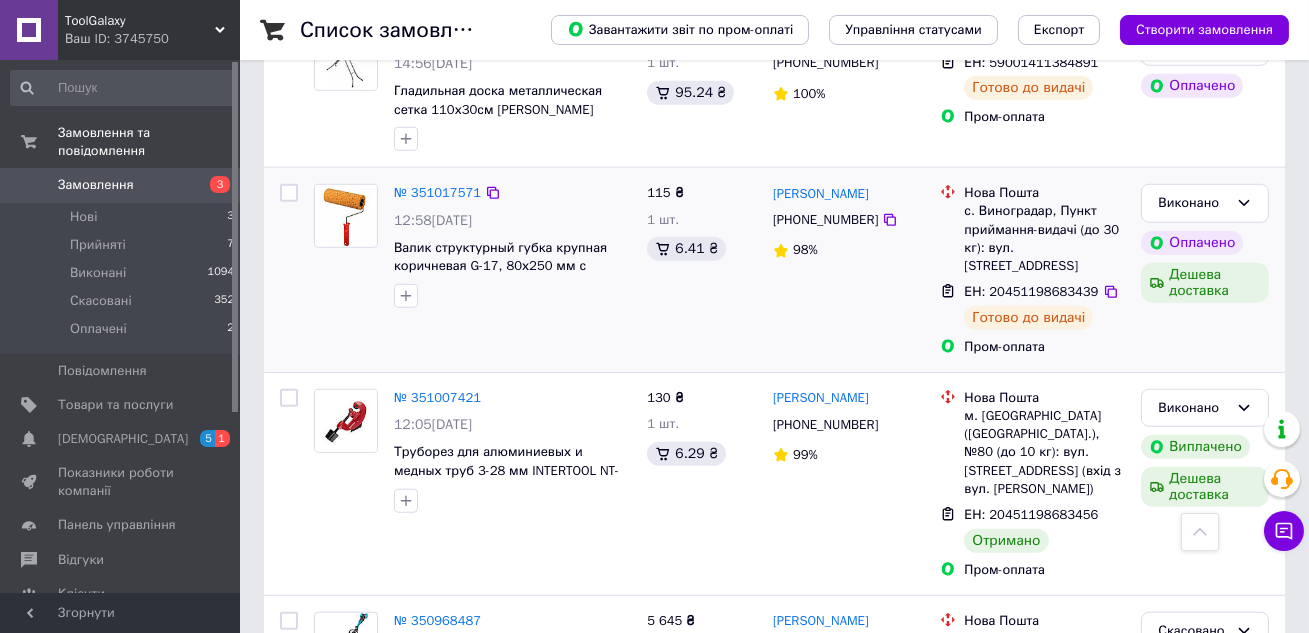 scroll, scrollTop: 3459, scrollLeft: 0, axis: vertical 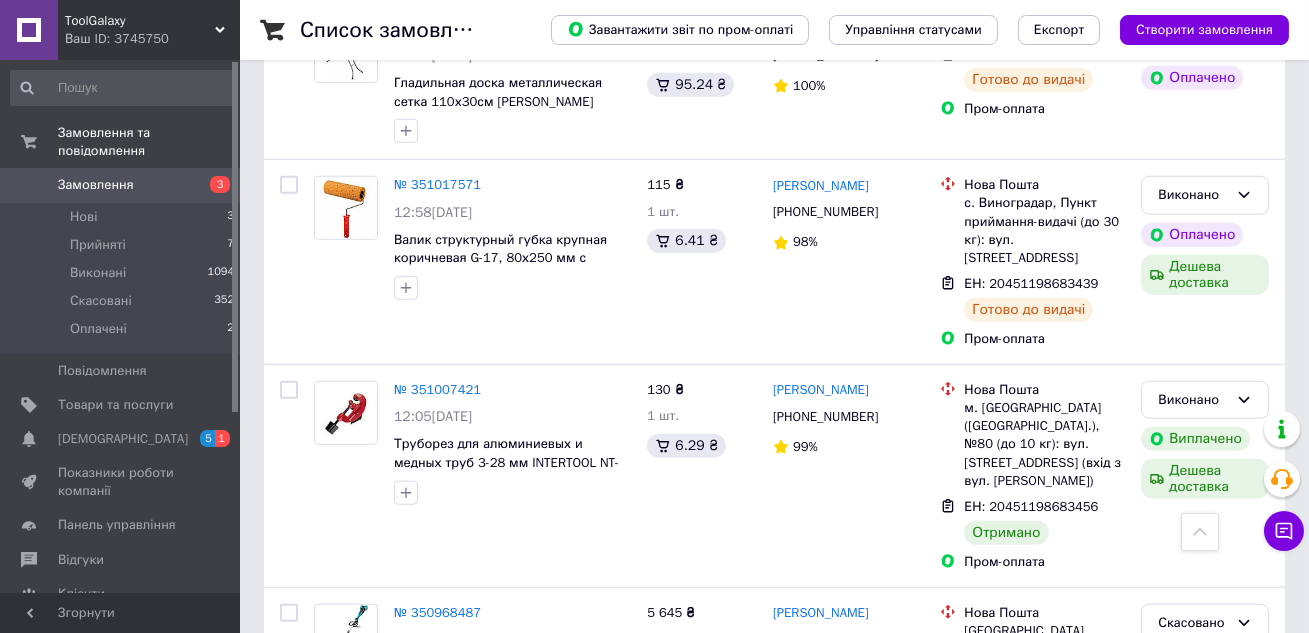 click on "3" at bounding box center [494, 800] 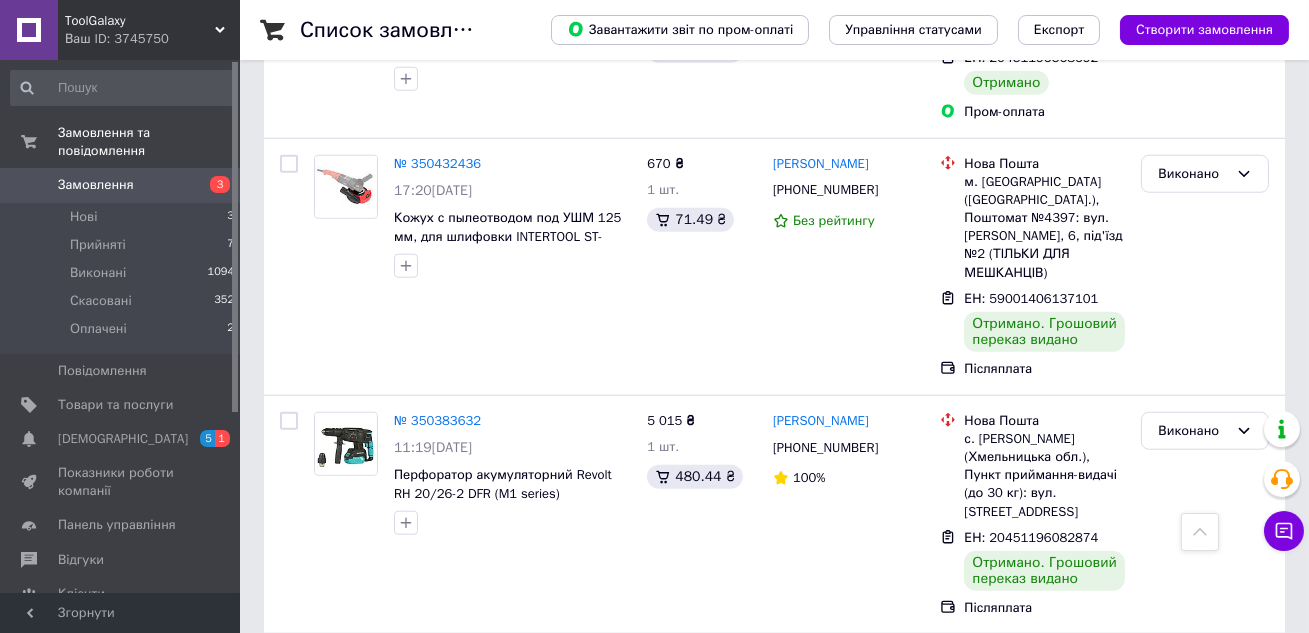 scroll, scrollTop: 3611, scrollLeft: 0, axis: vertical 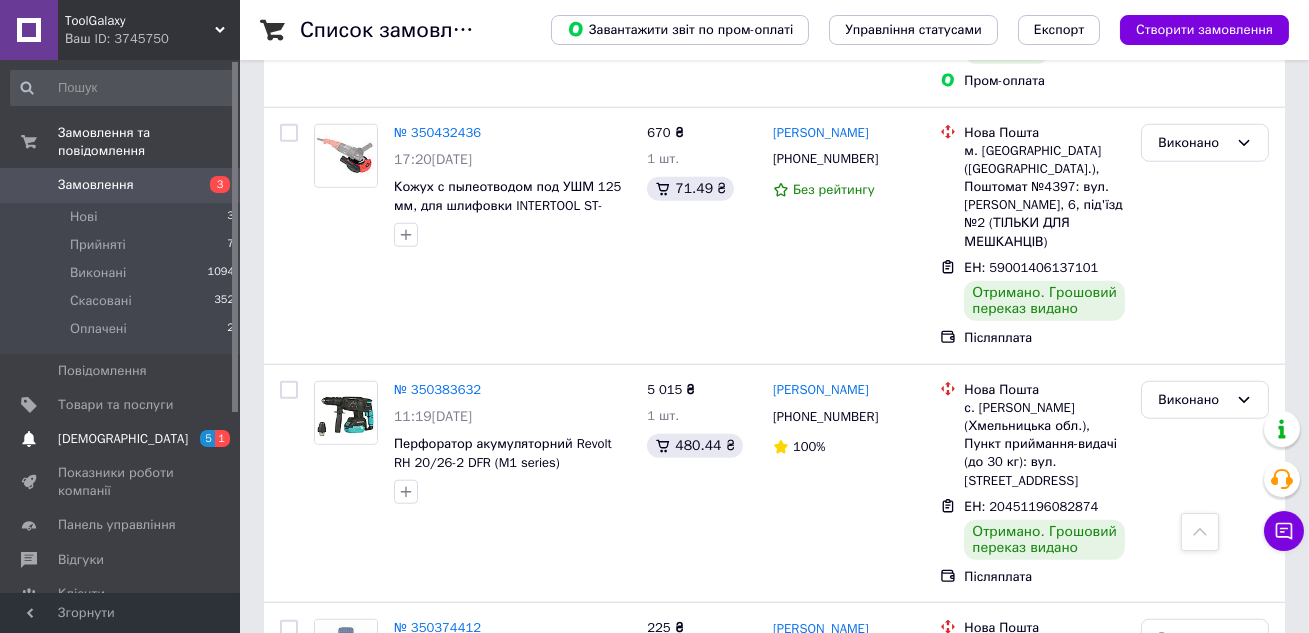 click on "[DEMOGRAPHIC_DATA]" at bounding box center [123, 439] 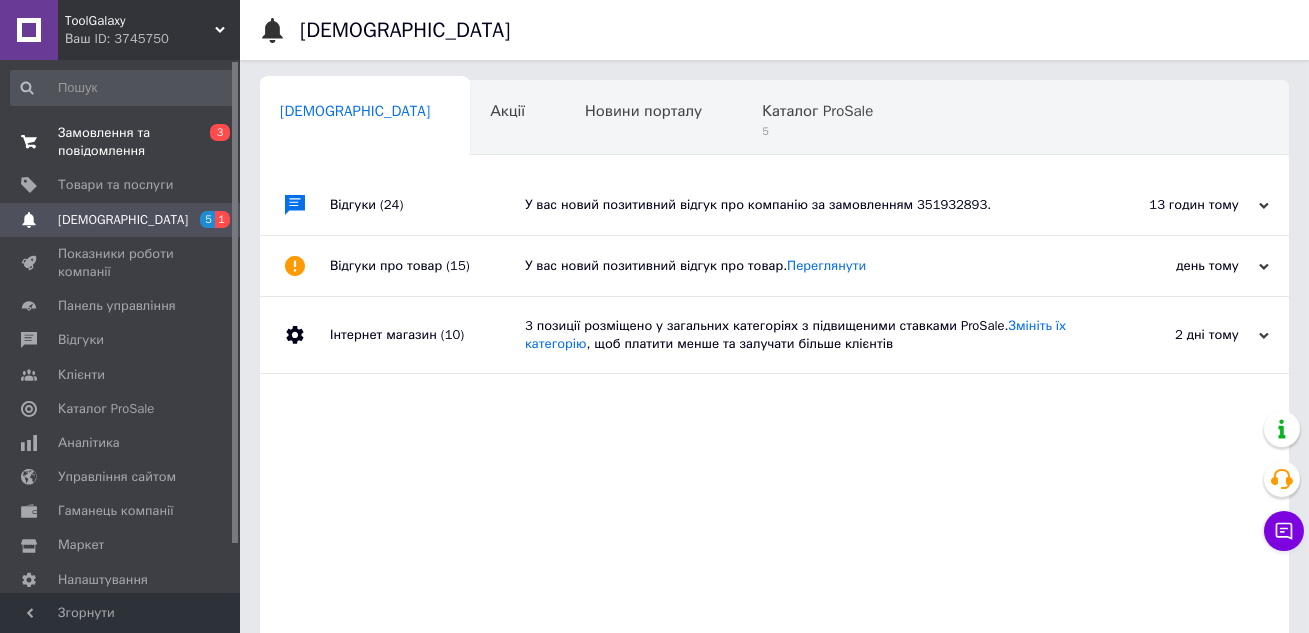 click on "Замовлення та повідомлення" at bounding box center (121, 142) 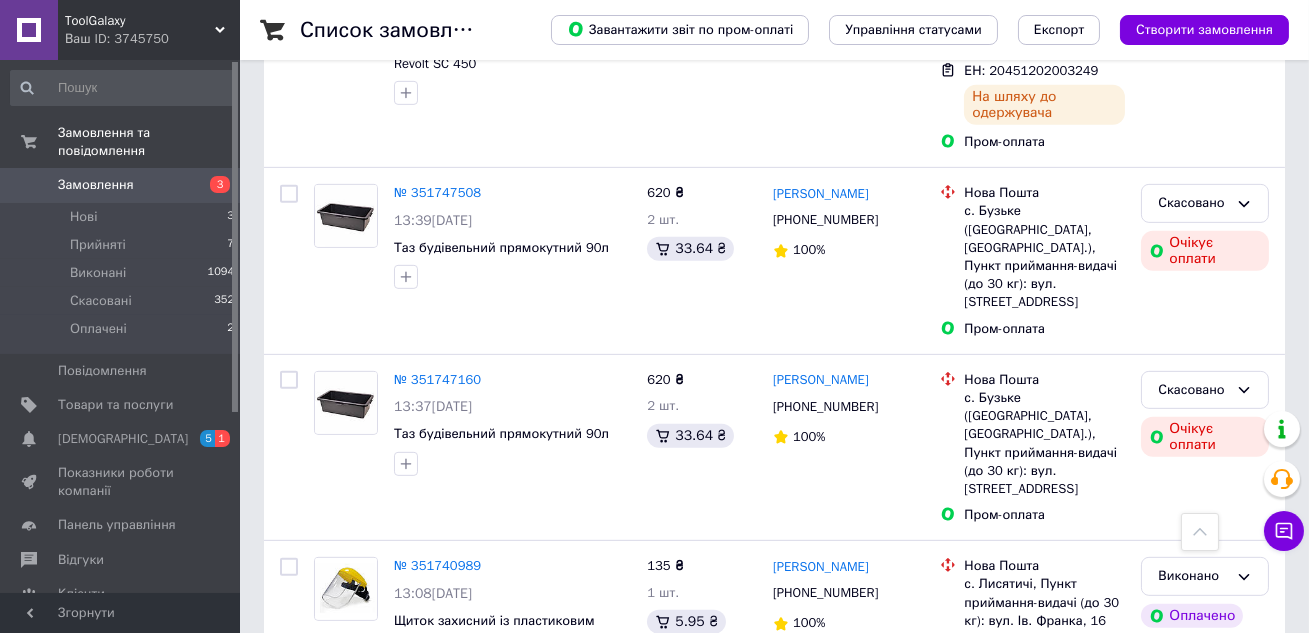 scroll, scrollTop: 1780, scrollLeft: 0, axis: vertical 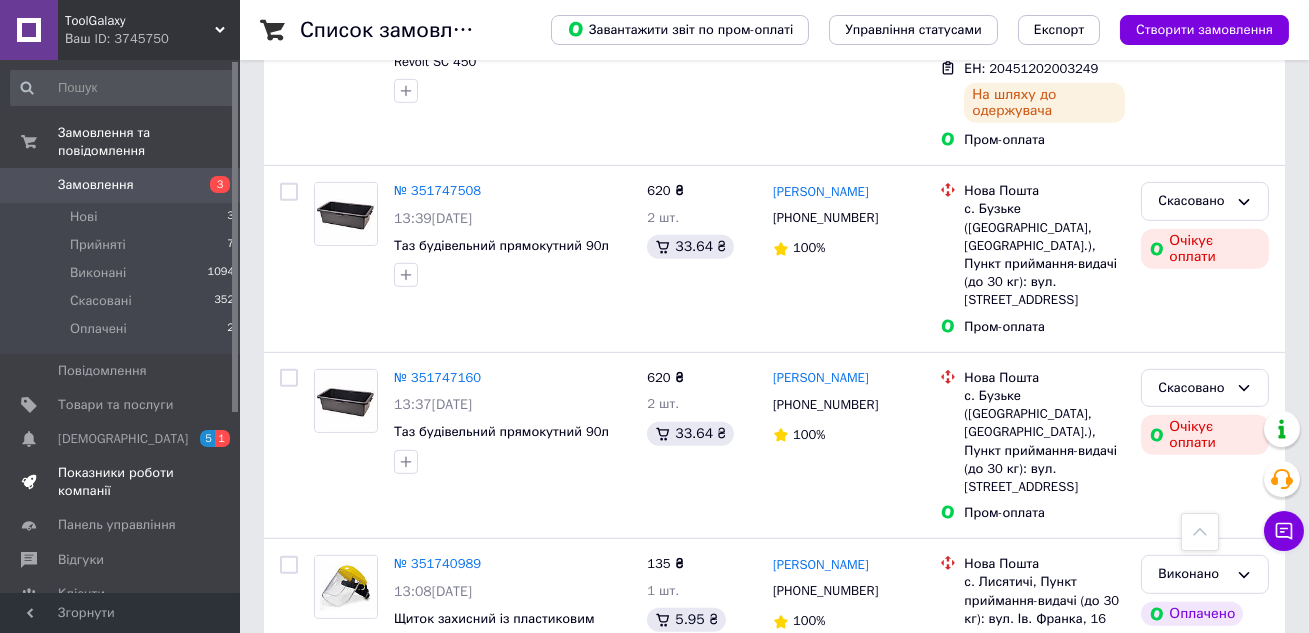 click on "Показники роботи компанії" at bounding box center [123, 482] 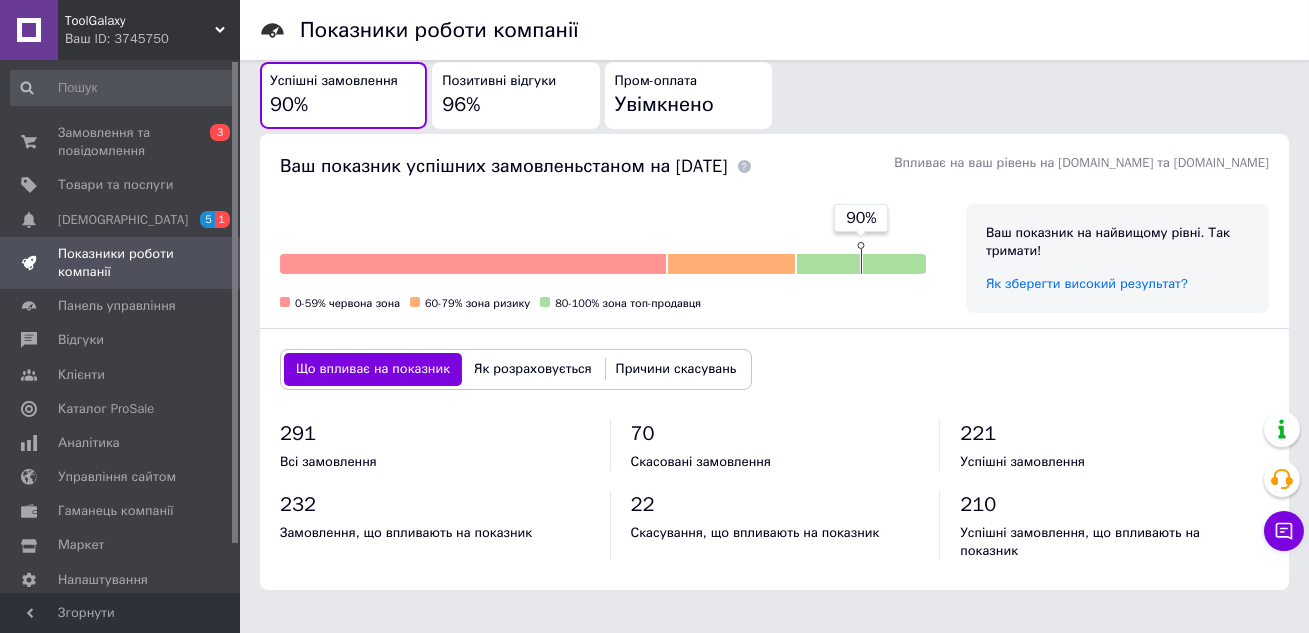 scroll, scrollTop: 0, scrollLeft: 0, axis: both 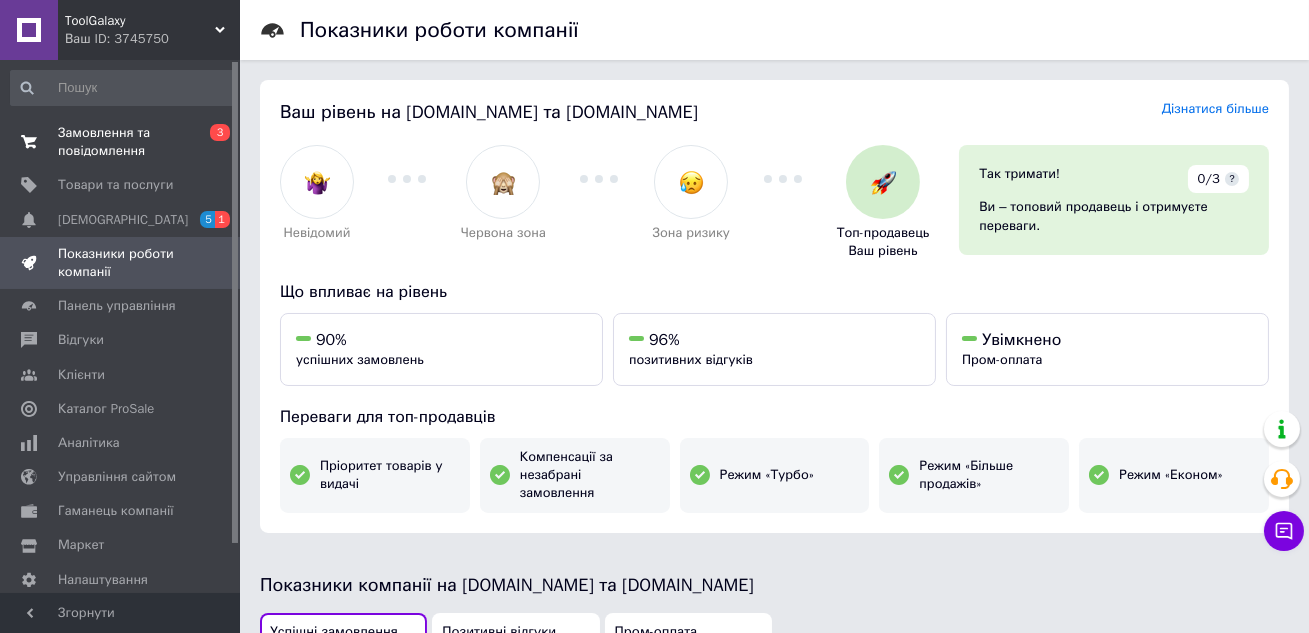 click on "Замовлення та повідомлення" at bounding box center (121, 142) 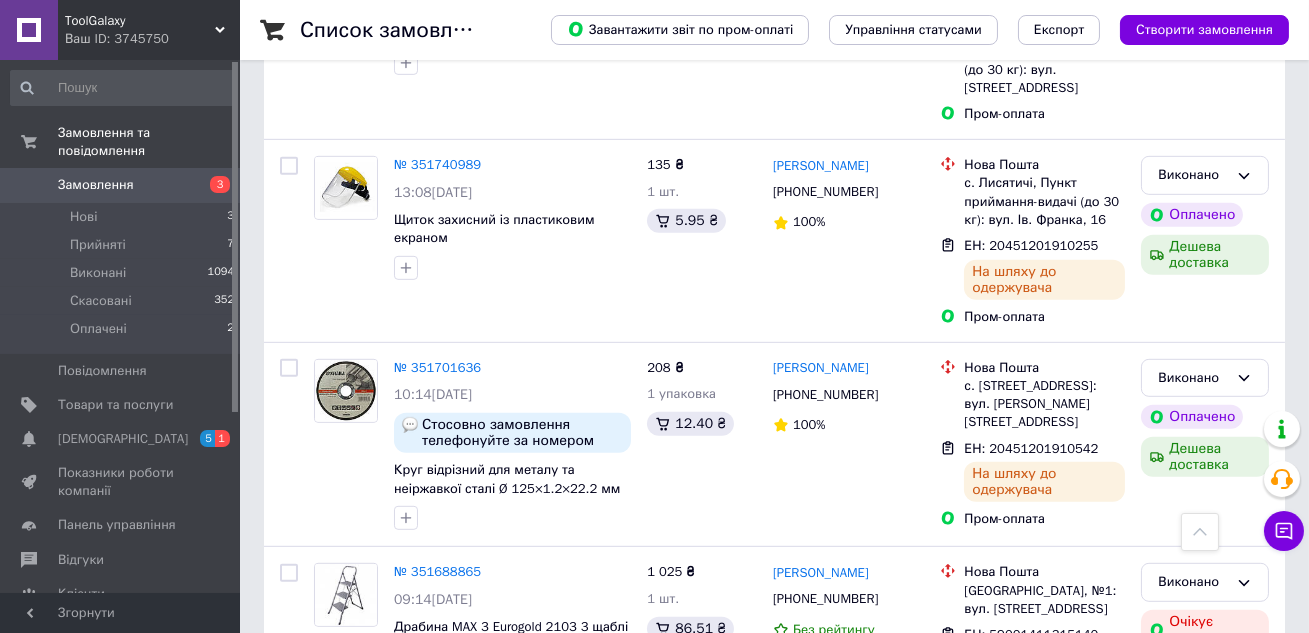 scroll, scrollTop: 2345, scrollLeft: 0, axis: vertical 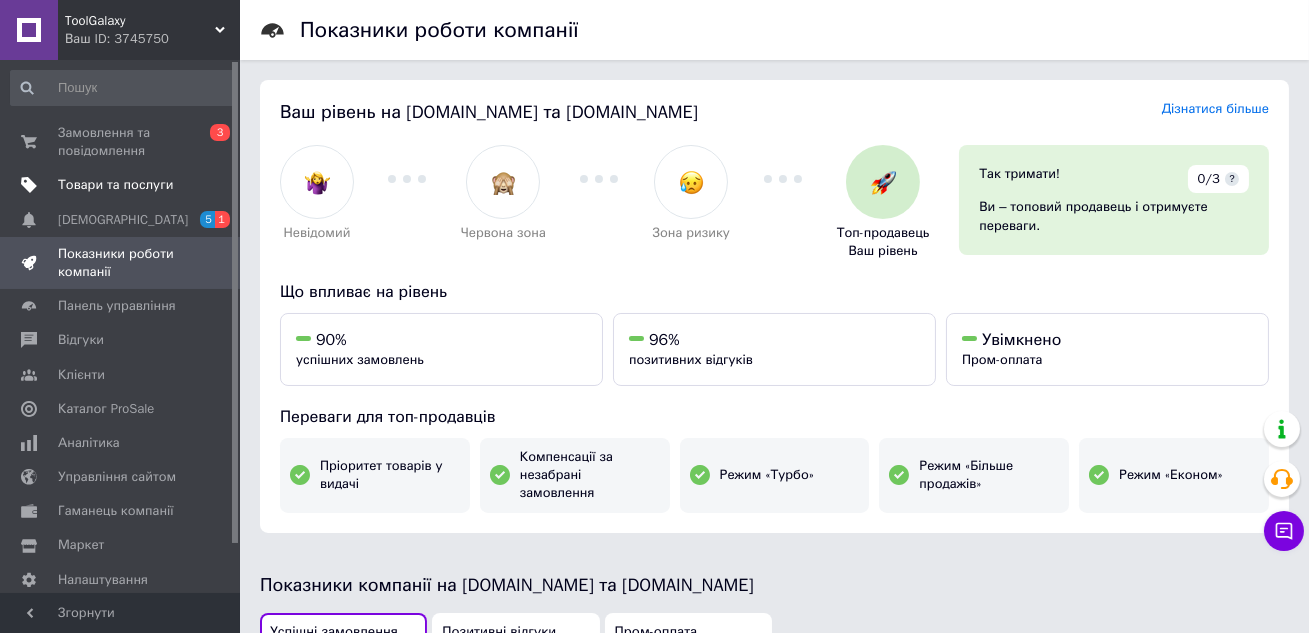 click on "Товари та послуги" at bounding box center [115, 185] 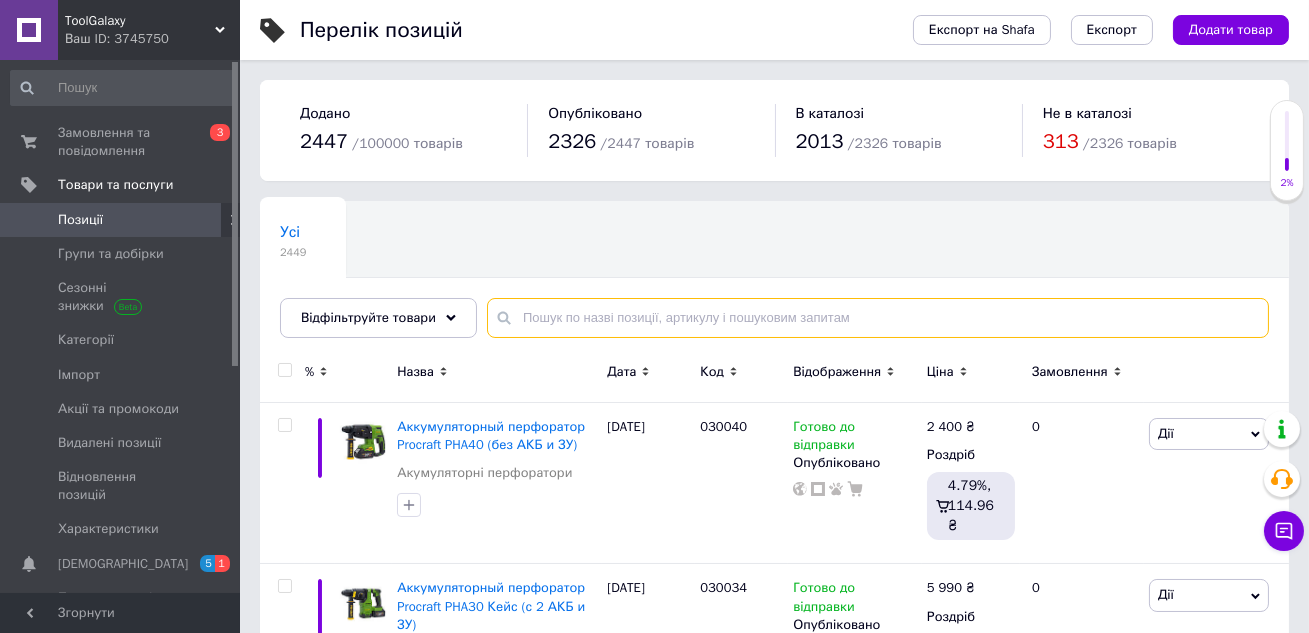 click at bounding box center [878, 318] 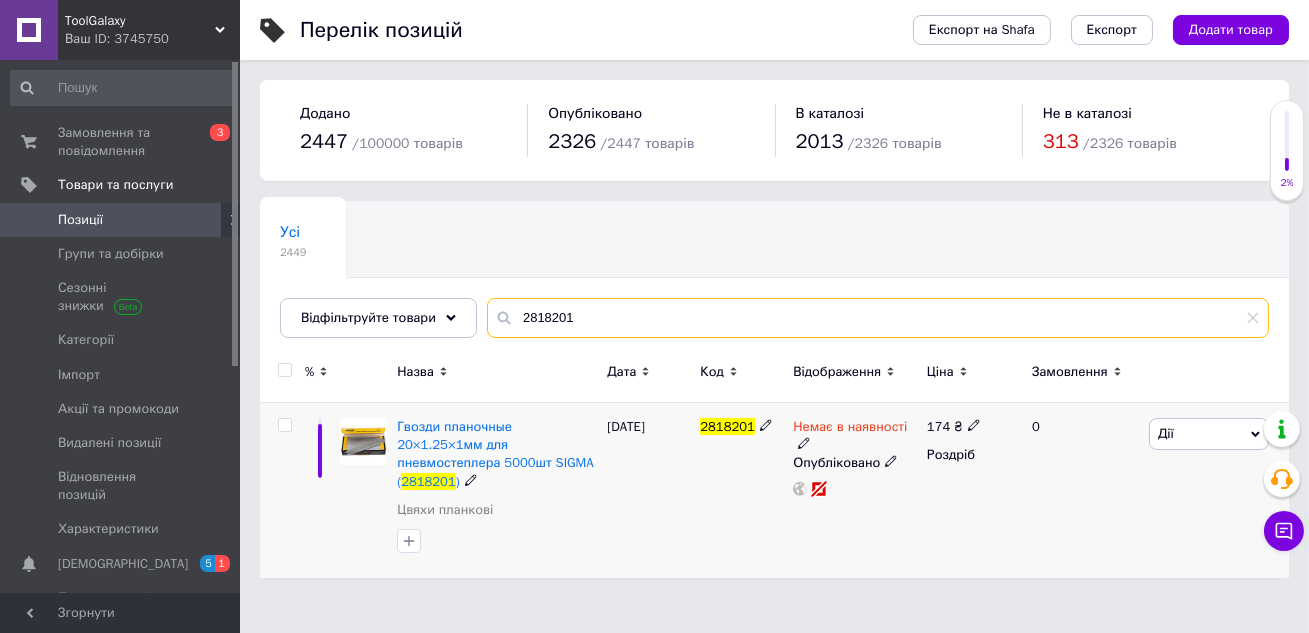 type on "2818201" 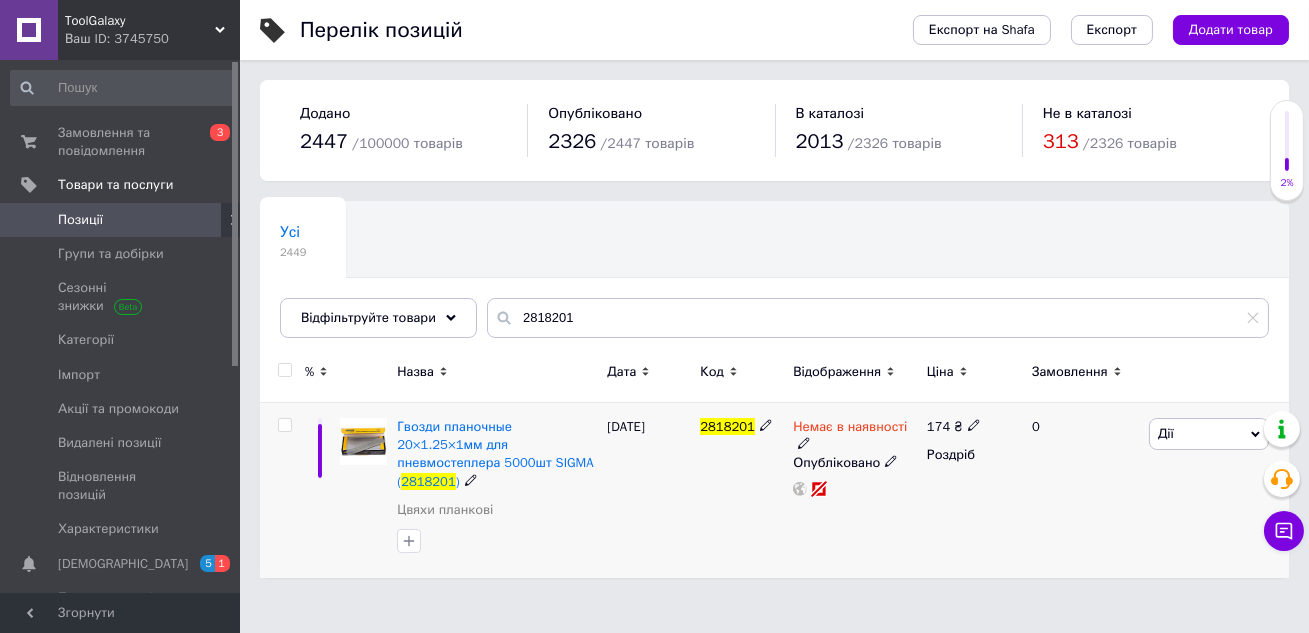 click on "Немає в наявності" at bounding box center [850, 429] 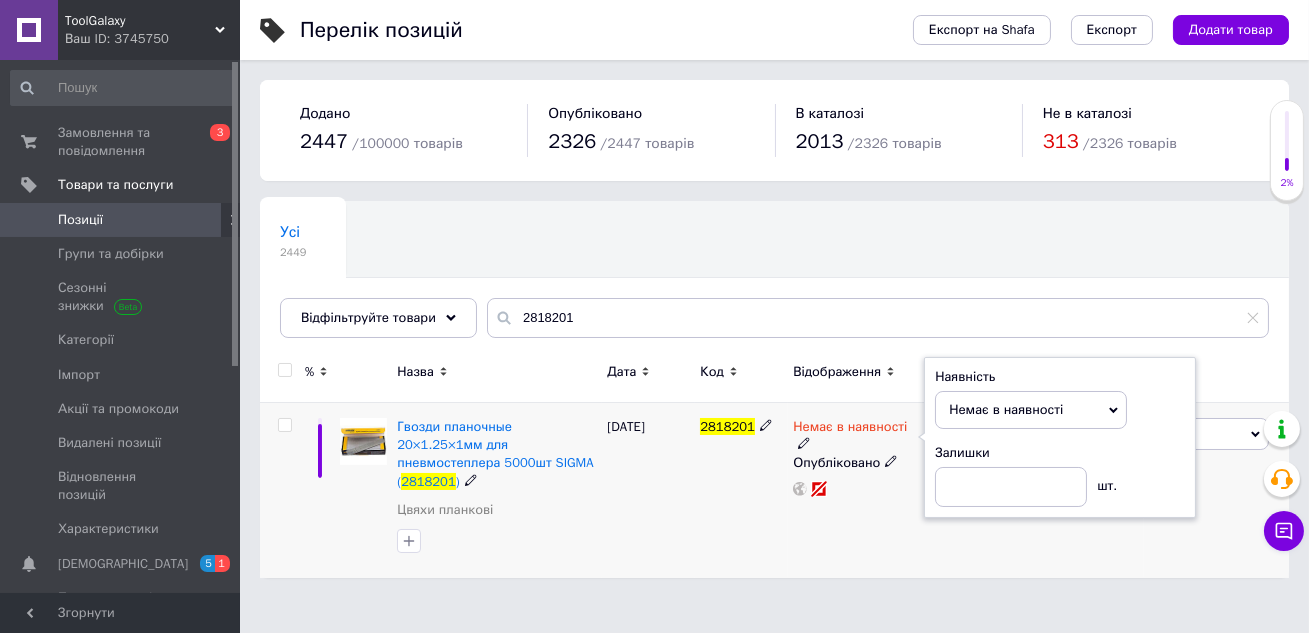 click 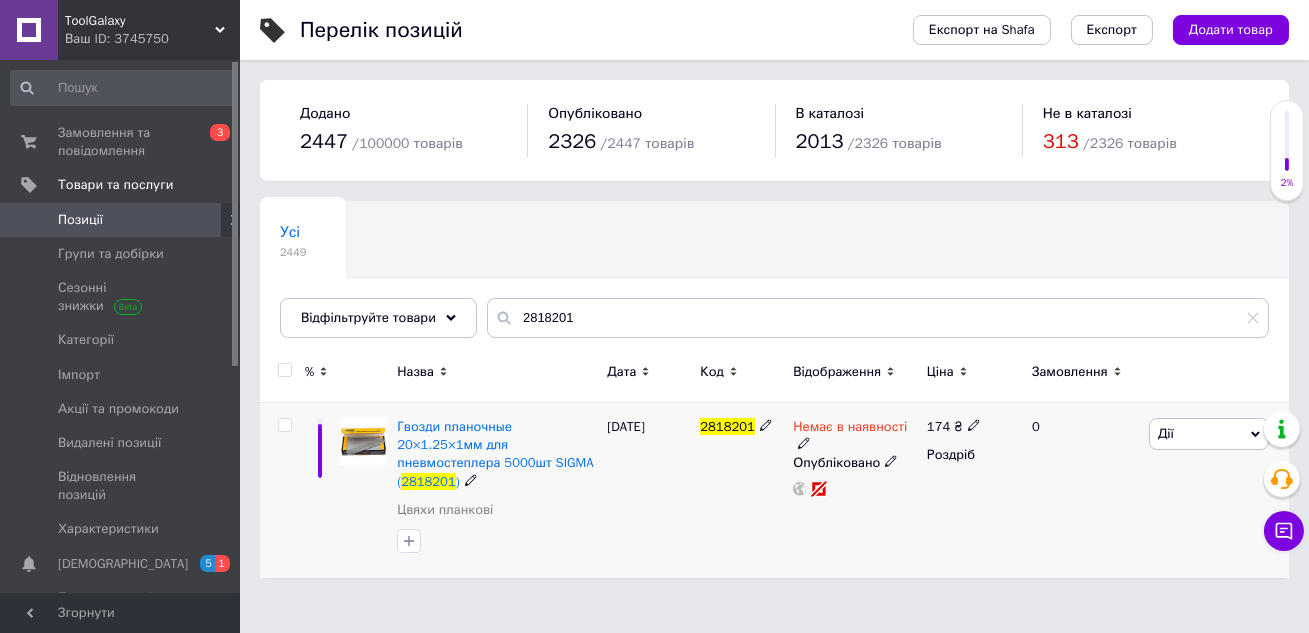 click 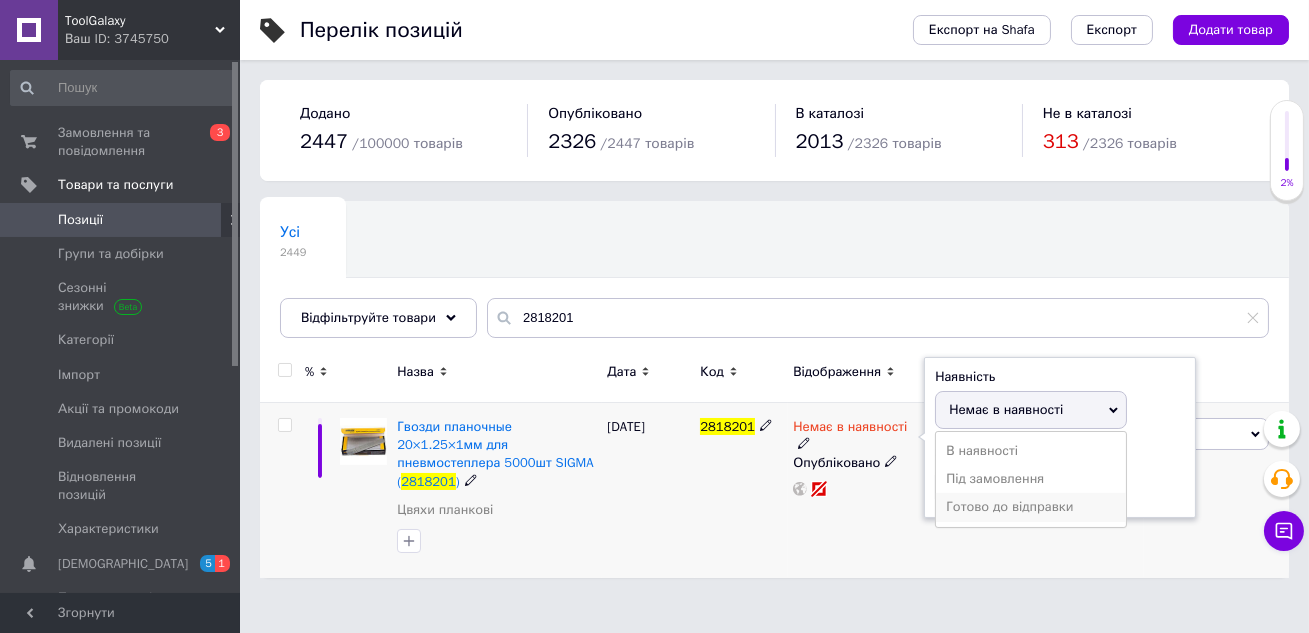 click on "Готово до відправки" at bounding box center [1031, 507] 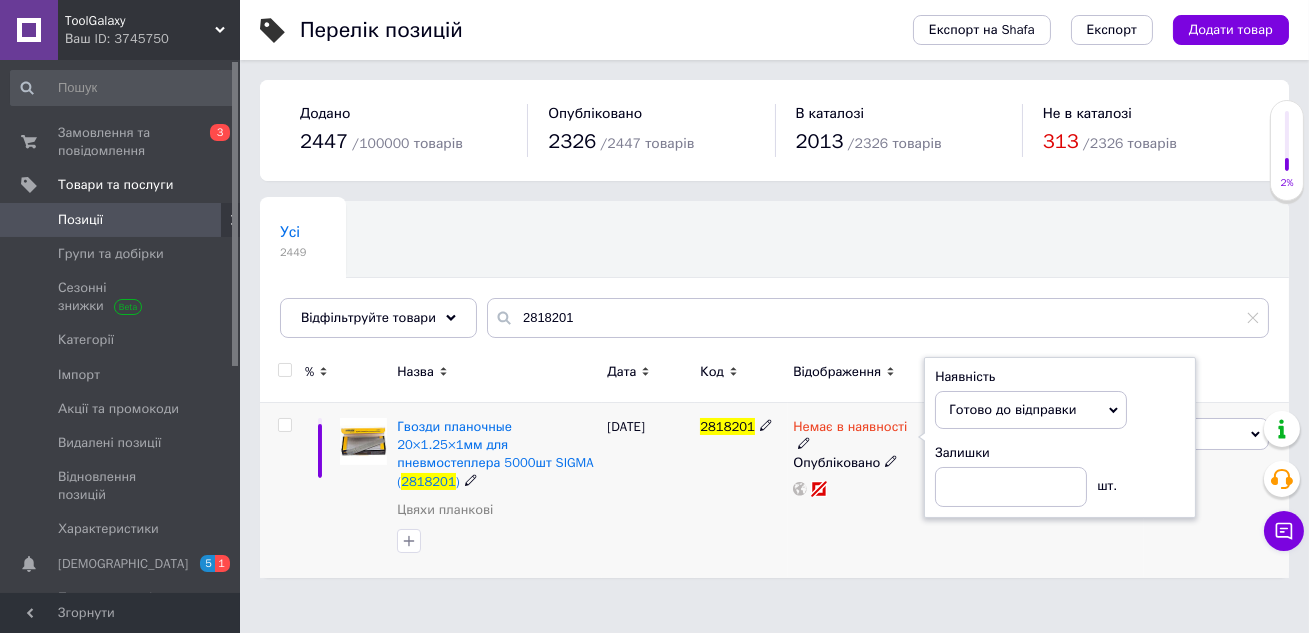 click on "Немає в наявності Наявність Готово до відправки В наявності Немає в наявності Під замовлення Залишки шт. Опубліковано" at bounding box center [855, 490] 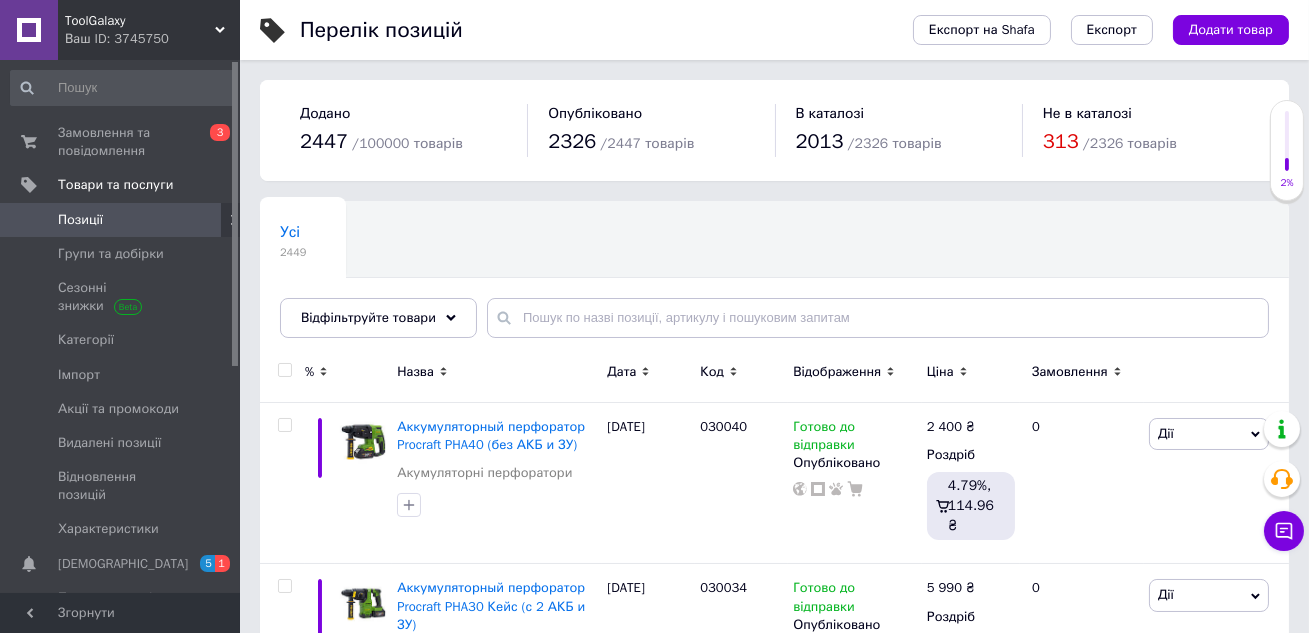 type on "2818201" 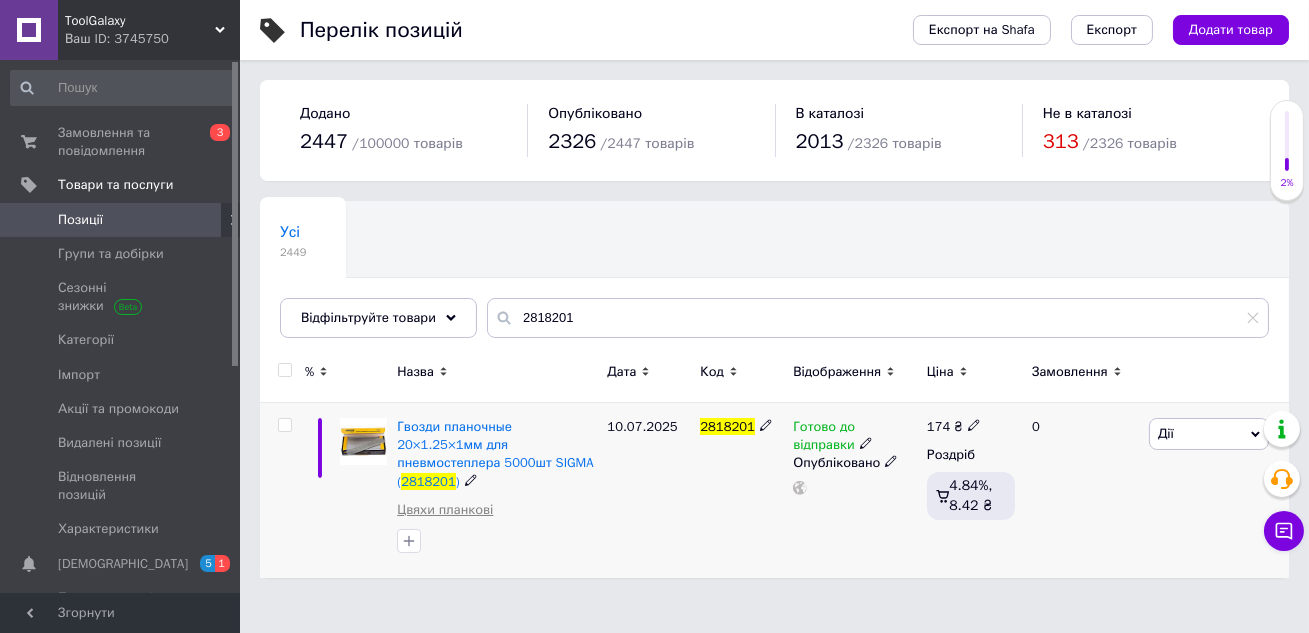 click on "Цвяхи планкові" at bounding box center [445, 510] 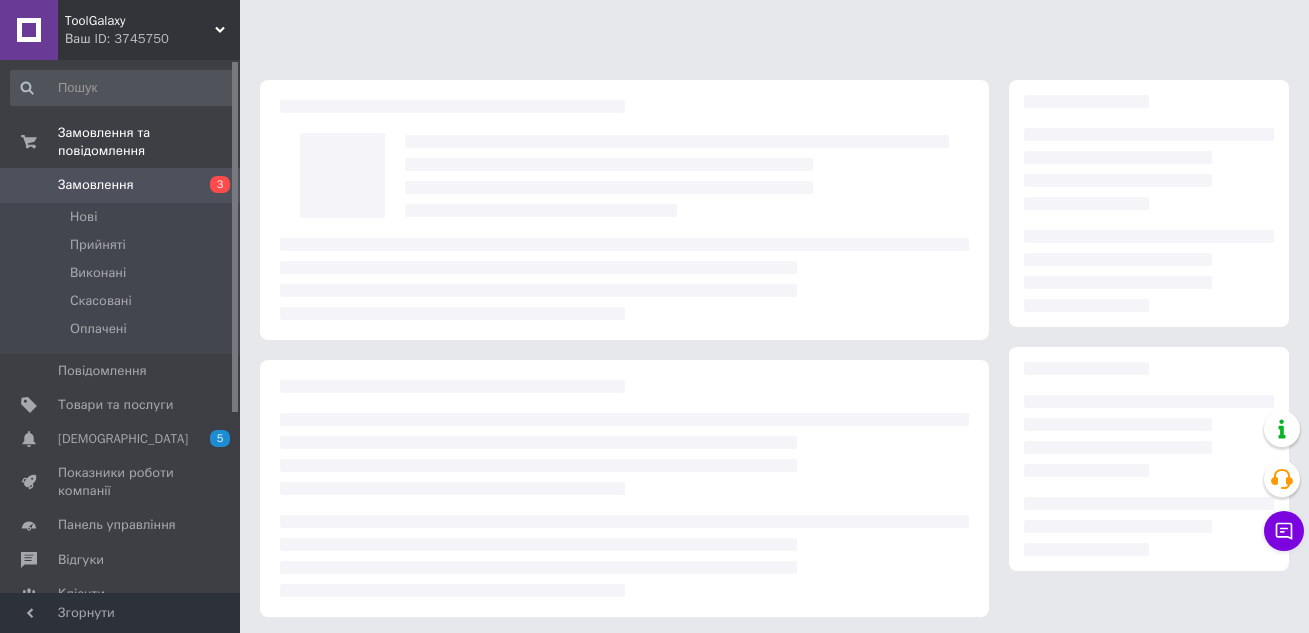 scroll, scrollTop: 0, scrollLeft: 0, axis: both 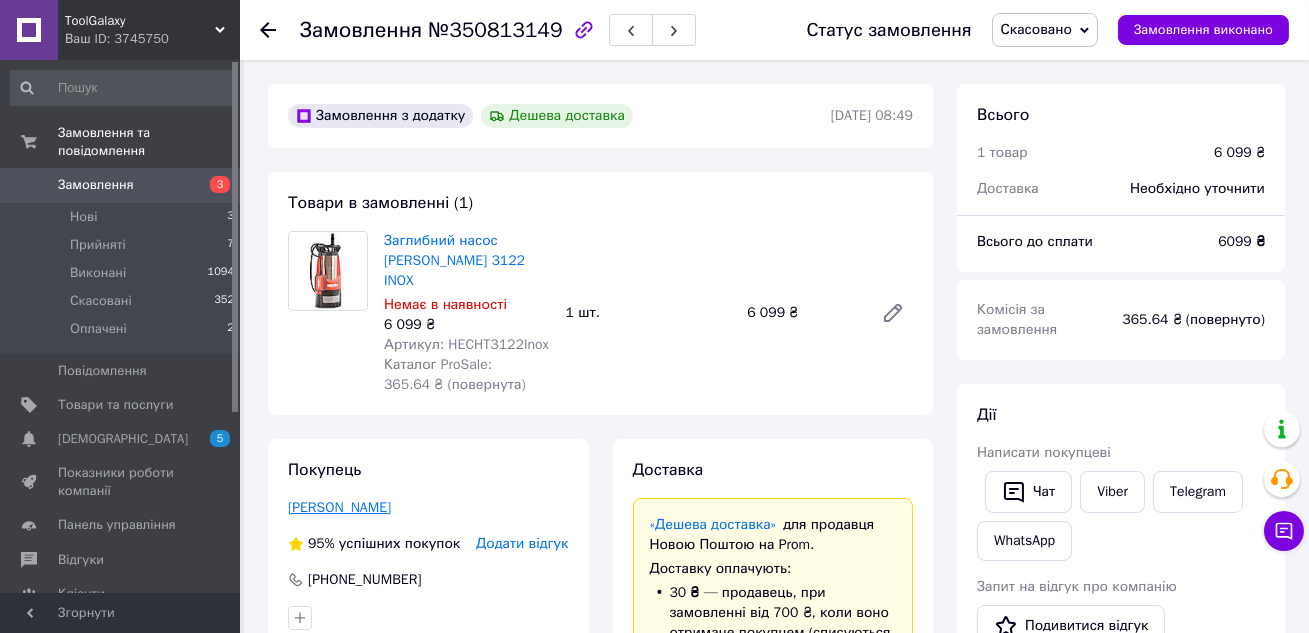 click on "[PERSON_NAME]" at bounding box center [339, 507] 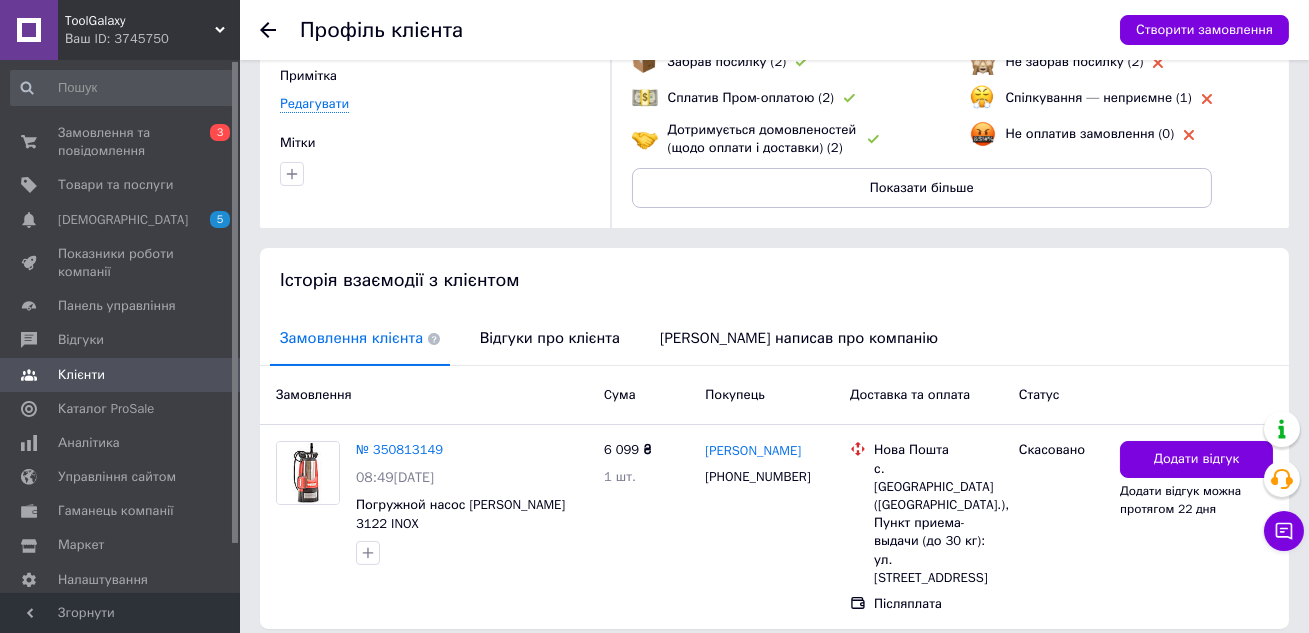 scroll, scrollTop: 264, scrollLeft: 0, axis: vertical 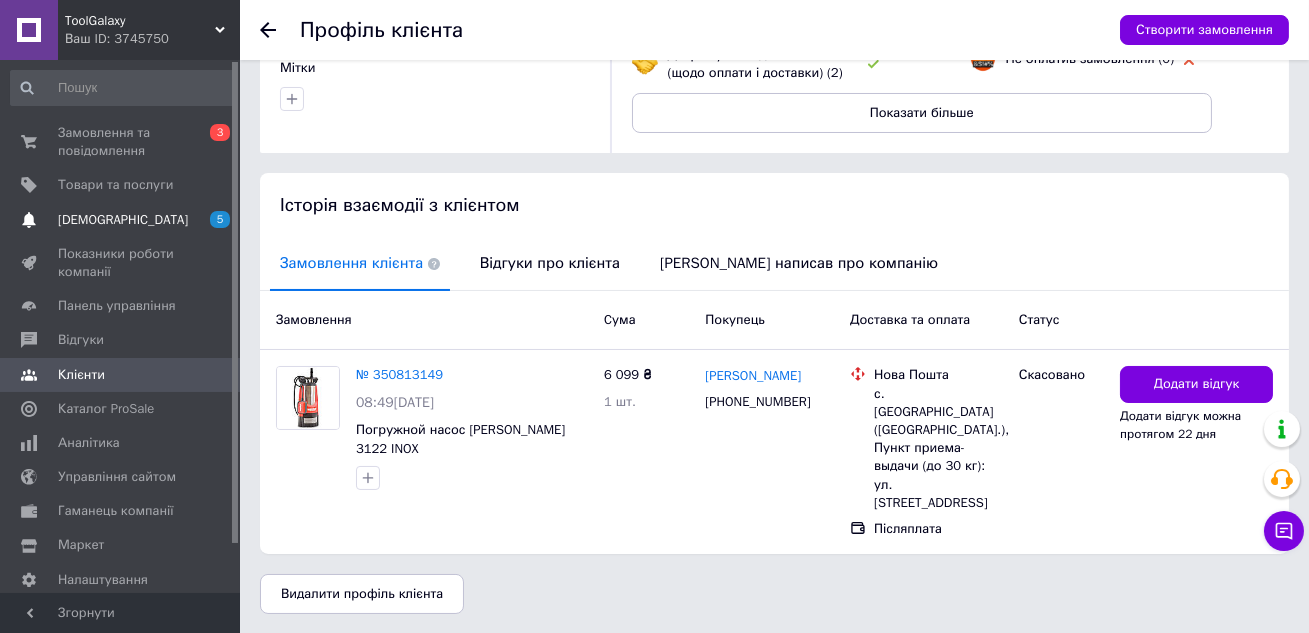 click on "[DEMOGRAPHIC_DATA]" at bounding box center (123, 220) 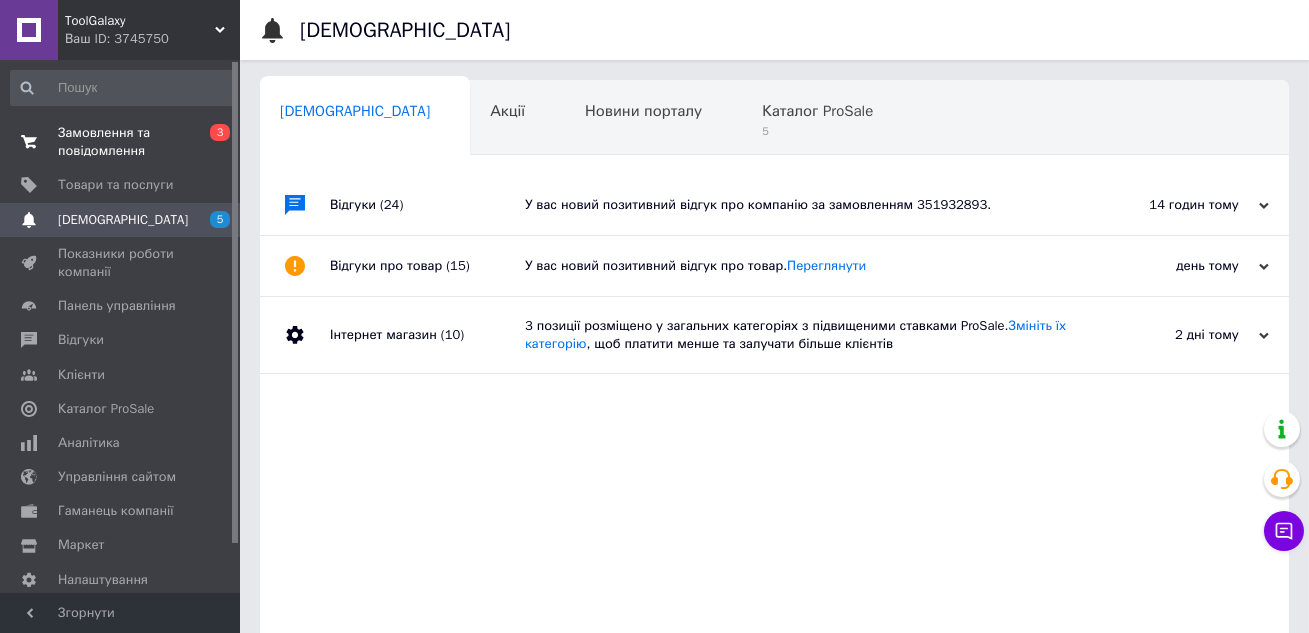 click on "Замовлення та повідомлення" at bounding box center (121, 142) 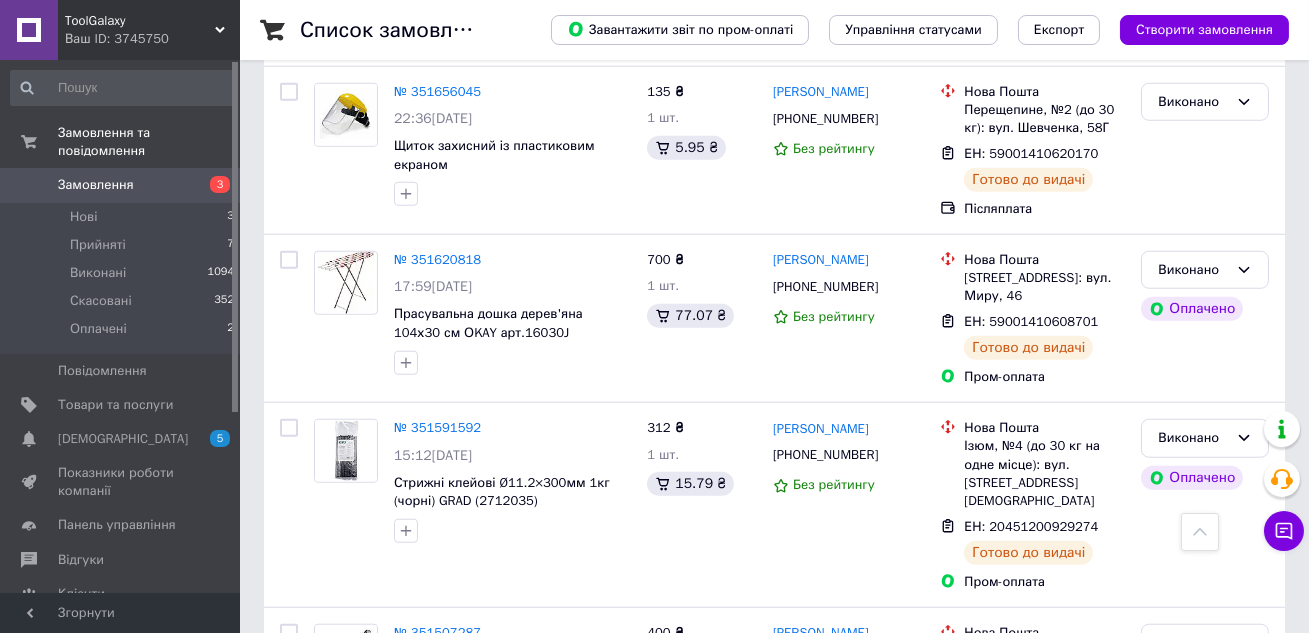 scroll, scrollTop: 3468, scrollLeft: 0, axis: vertical 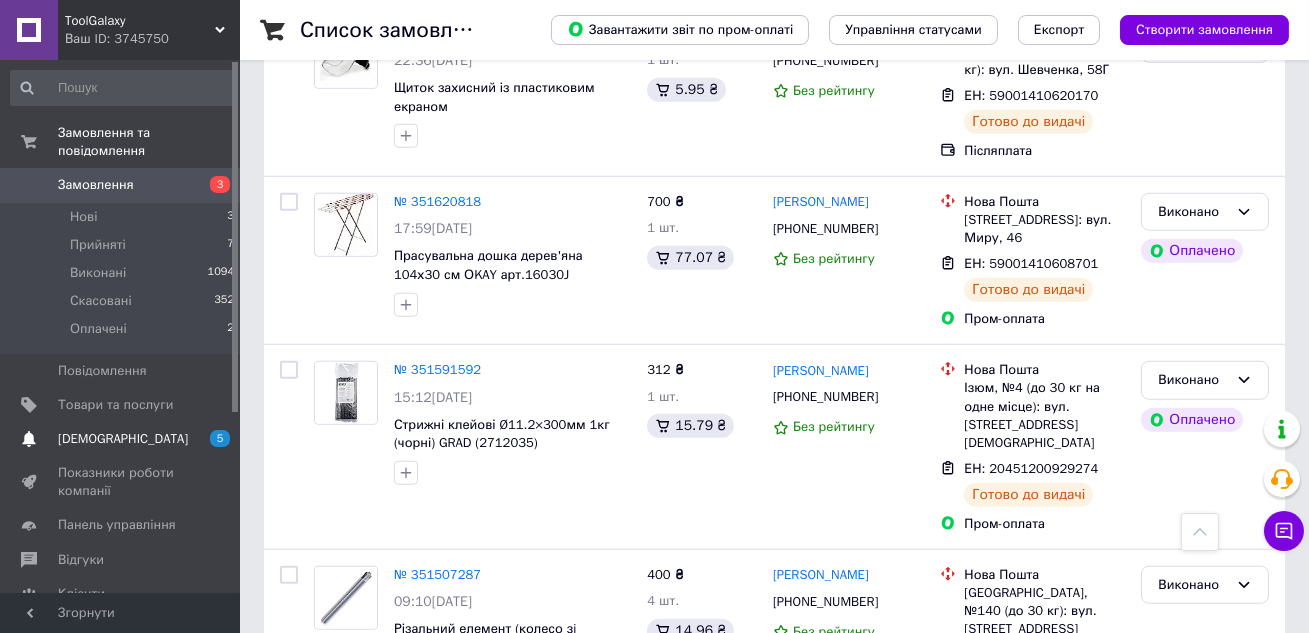 click on "[DEMOGRAPHIC_DATA]" at bounding box center [121, 439] 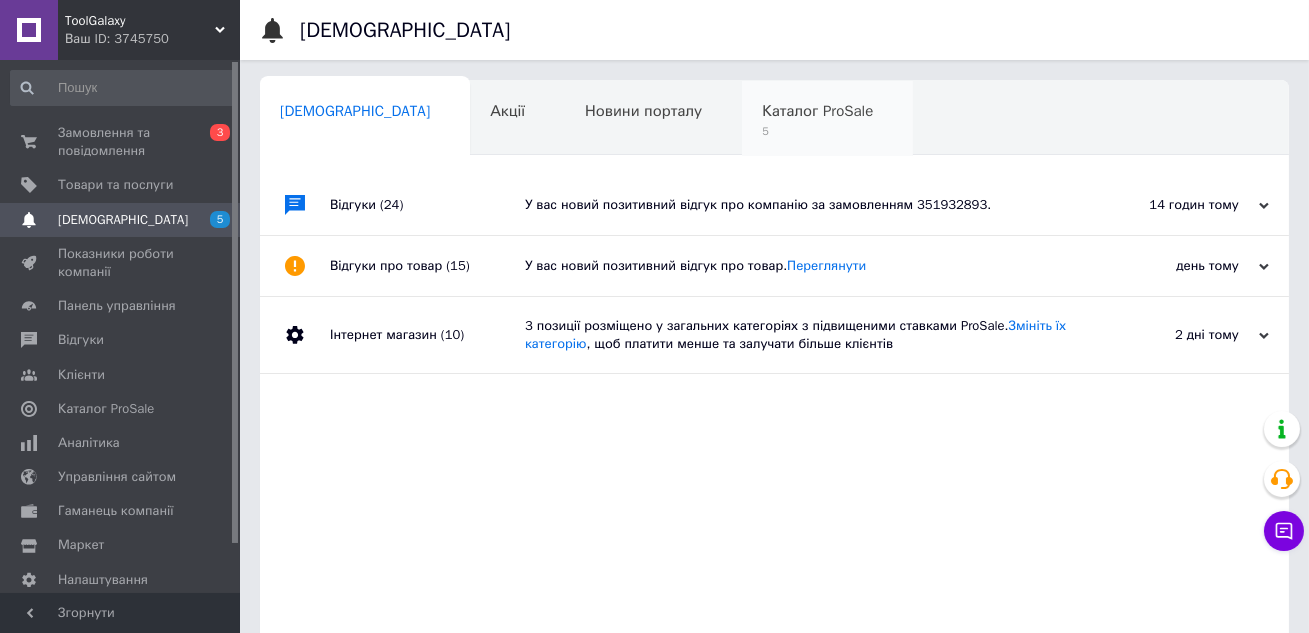 click on "Каталог ProSale 5" at bounding box center (827, 119) 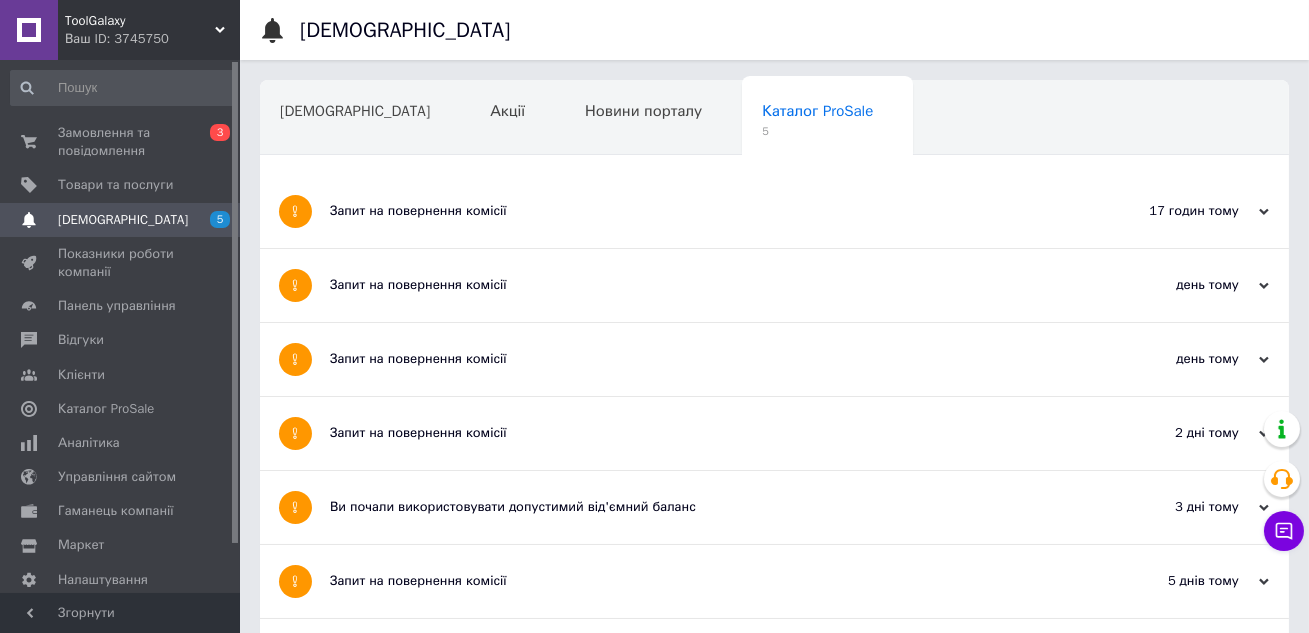 click on "Запит на повернення комісії" at bounding box center [699, 211] 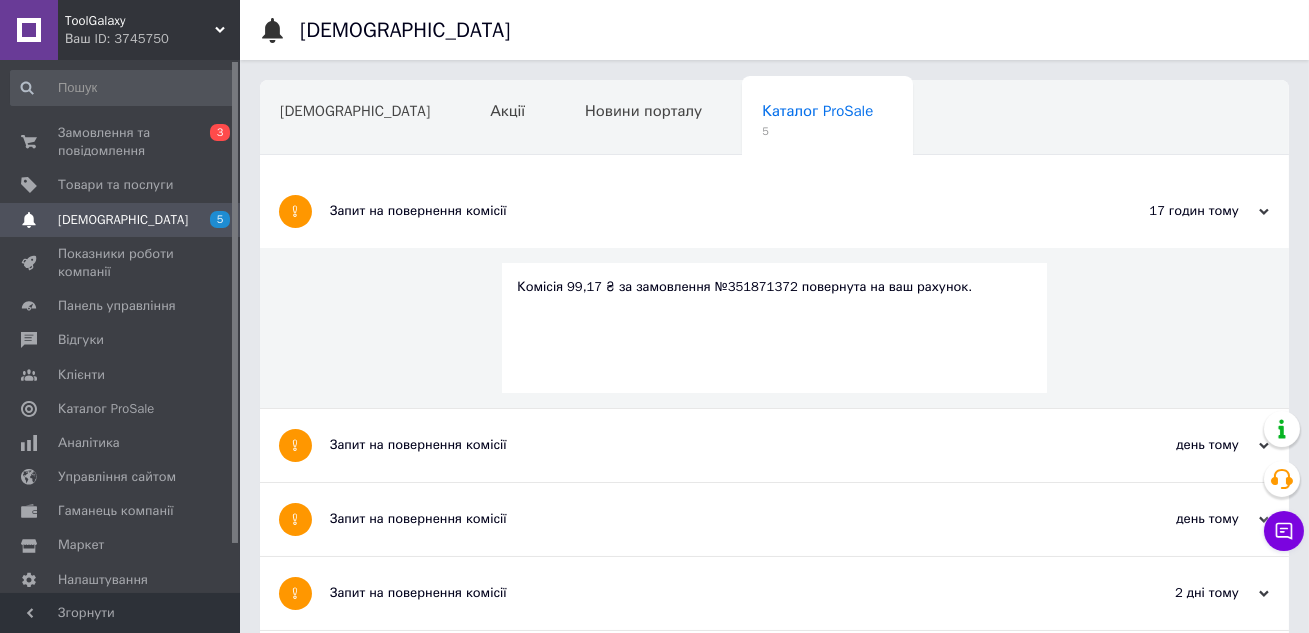 click on "Запит на повернення комісії" at bounding box center (699, 445) 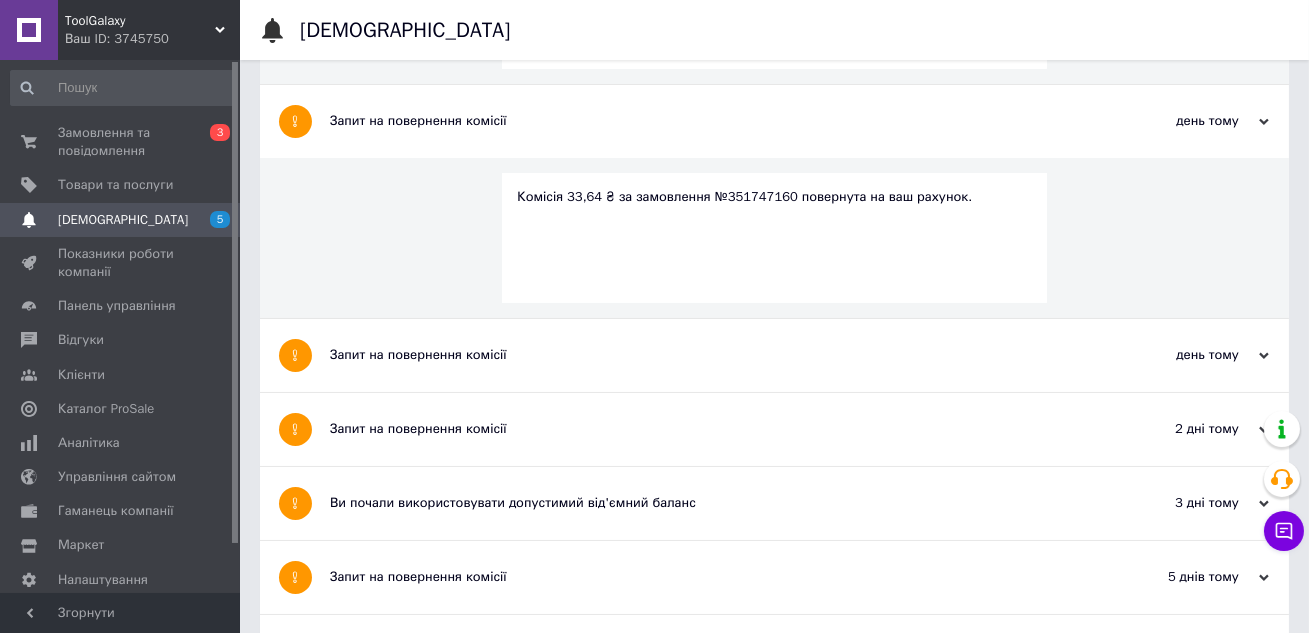 scroll, scrollTop: 404, scrollLeft: 0, axis: vertical 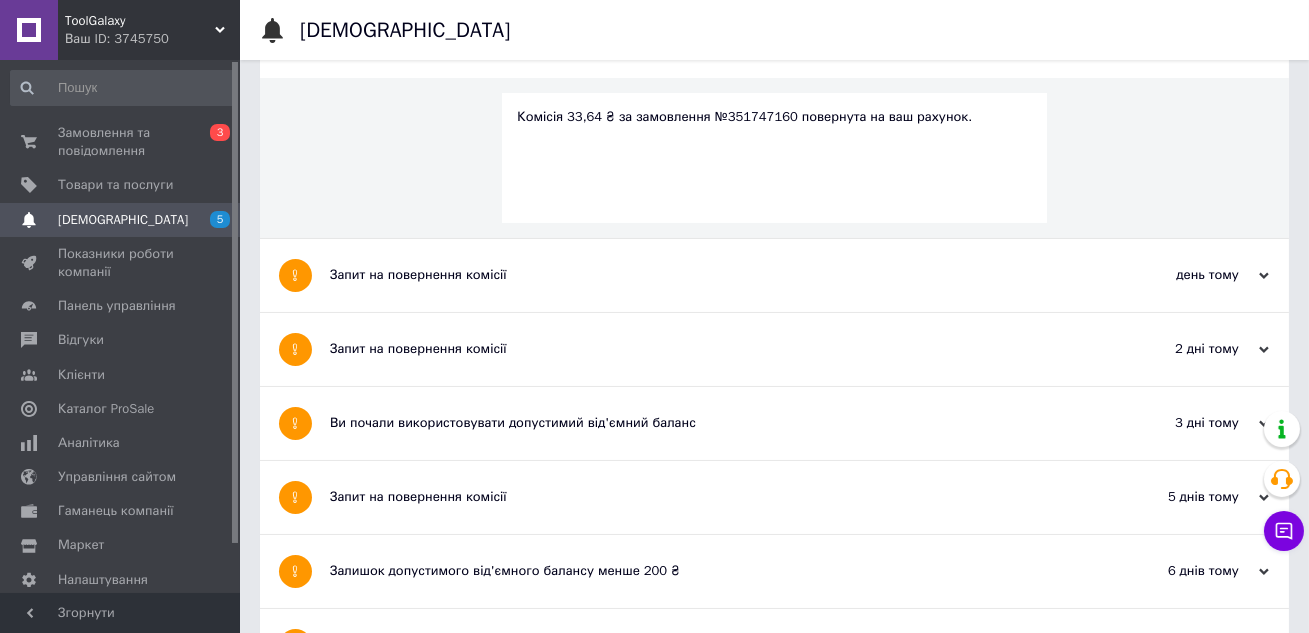 click on "Запит на повернення комісії" at bounding box center [699, 275] 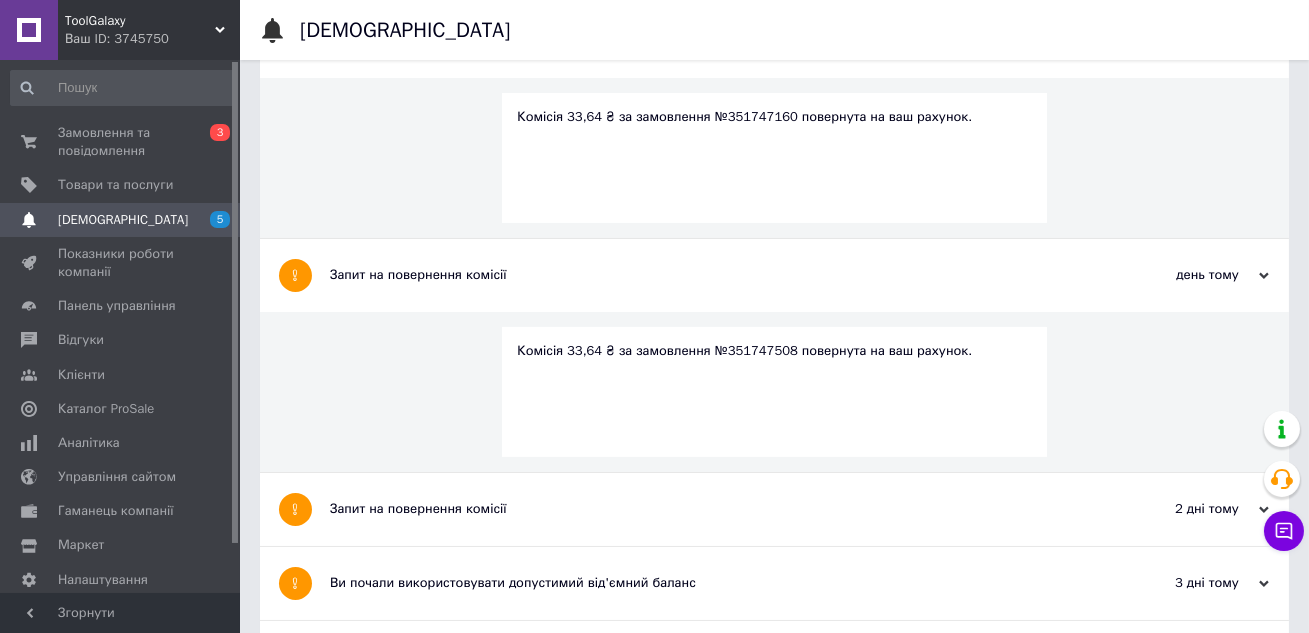 click on "Запит на повернення комісії" at bounding box center (699, 509) 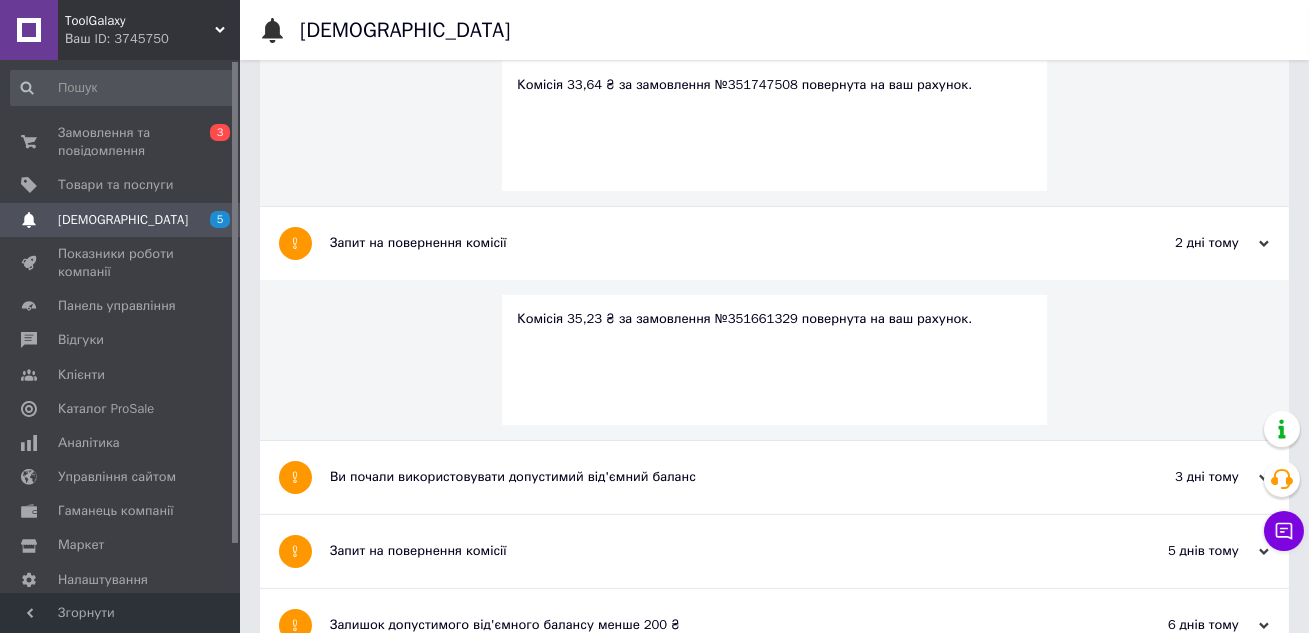scroll, scrollTop: 682, scrollLeft: 0, axis: vertical 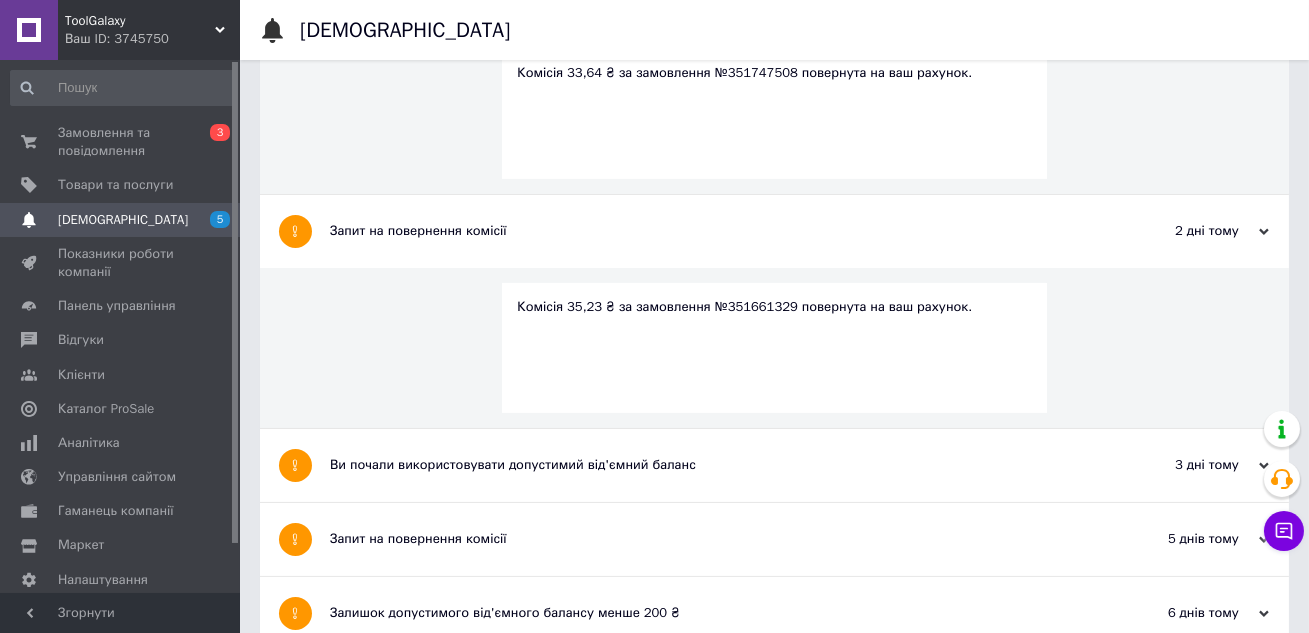 click on "Ви почали використовувати допустимий від'ємний баланс" at bounding box center [699, 465] 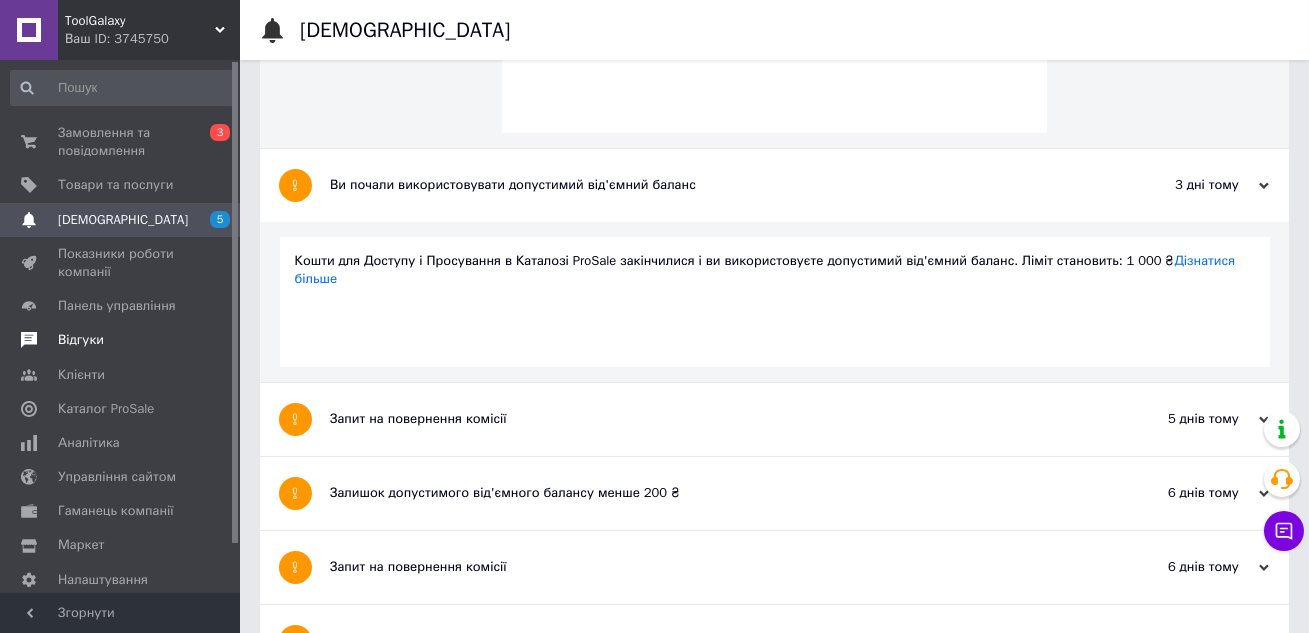 scroll, scrollTop: 934, scrollLeft: 0, axis: vertical 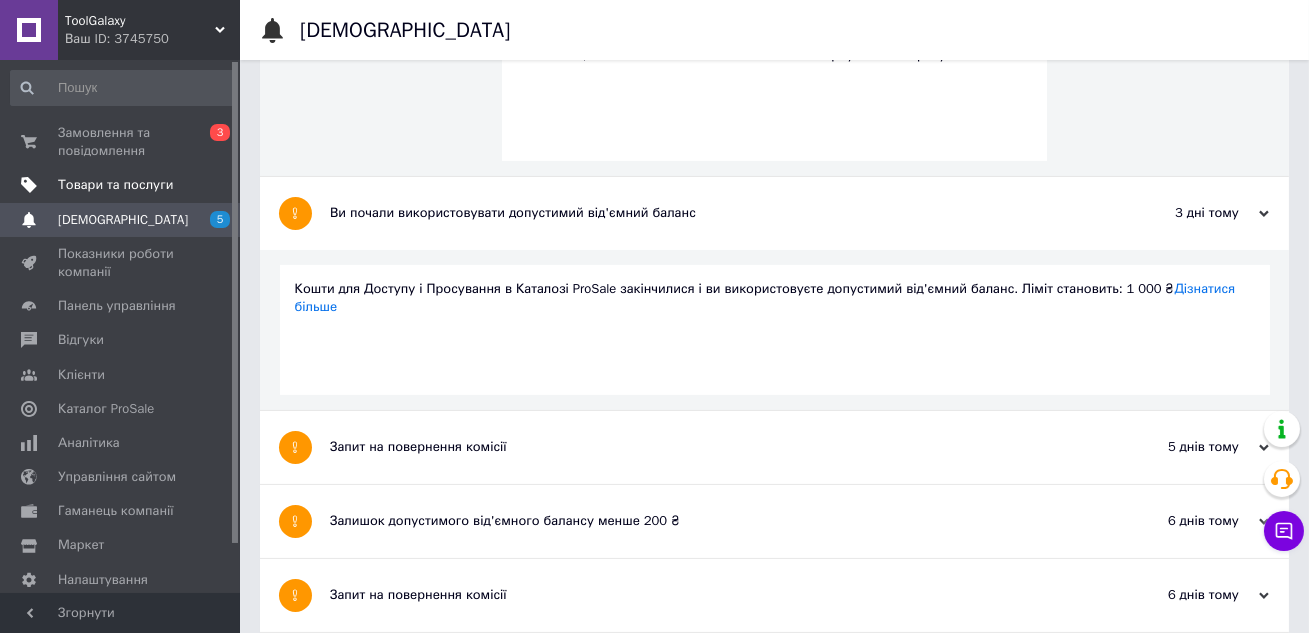 click on "Товари та послуги" at bounding box center [115, 185] 